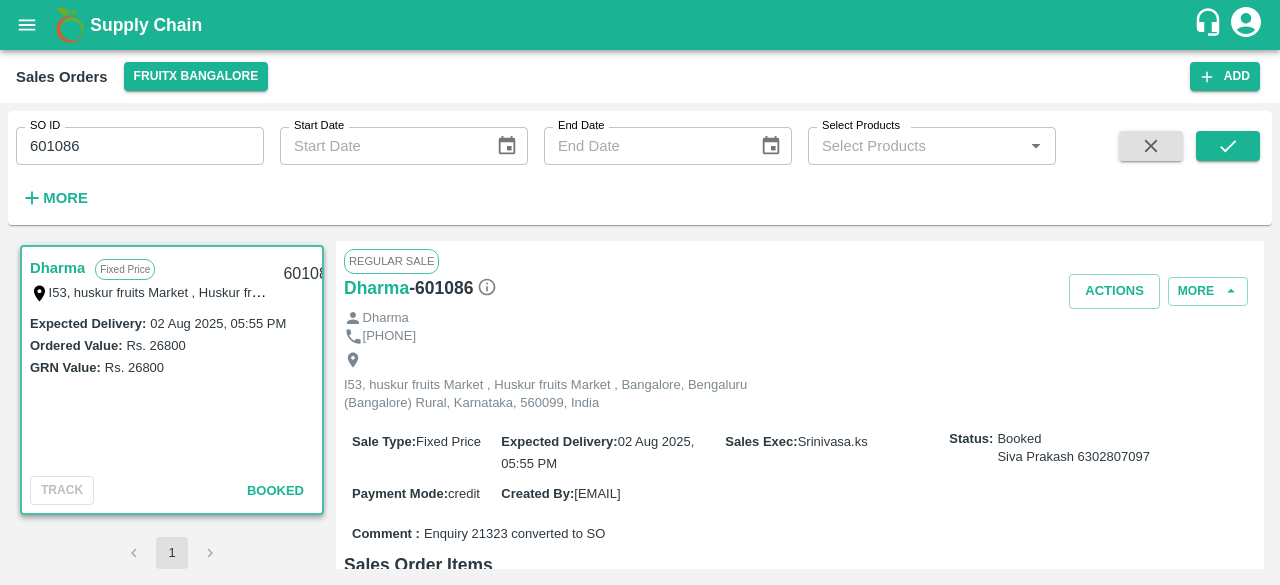 scroll, scrollTop: 0, scrollLeft: 0, axis: both 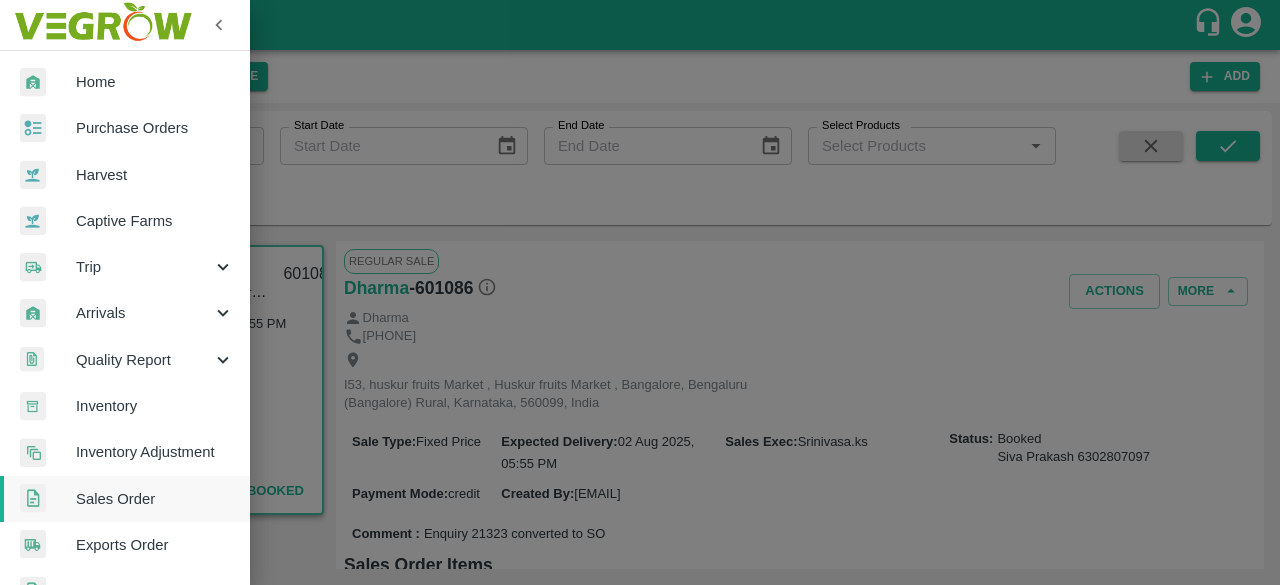 click on "Purchase Orders" at bounding box center (155, 128) 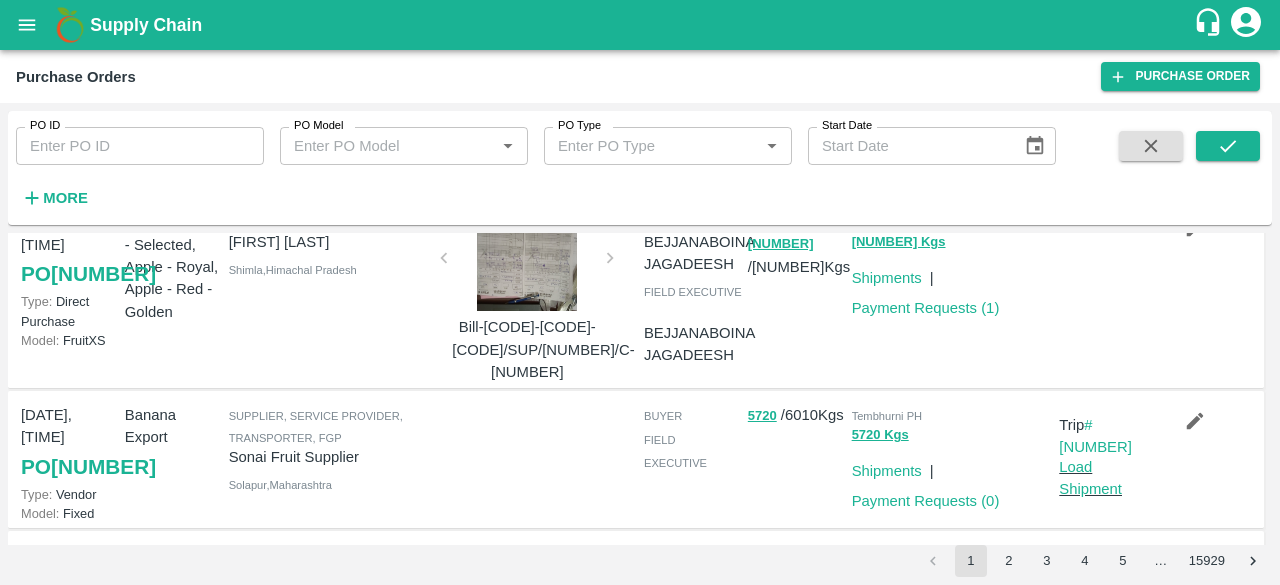 scroll, scrollTop: 0, scrollLeft: 0, axis: both 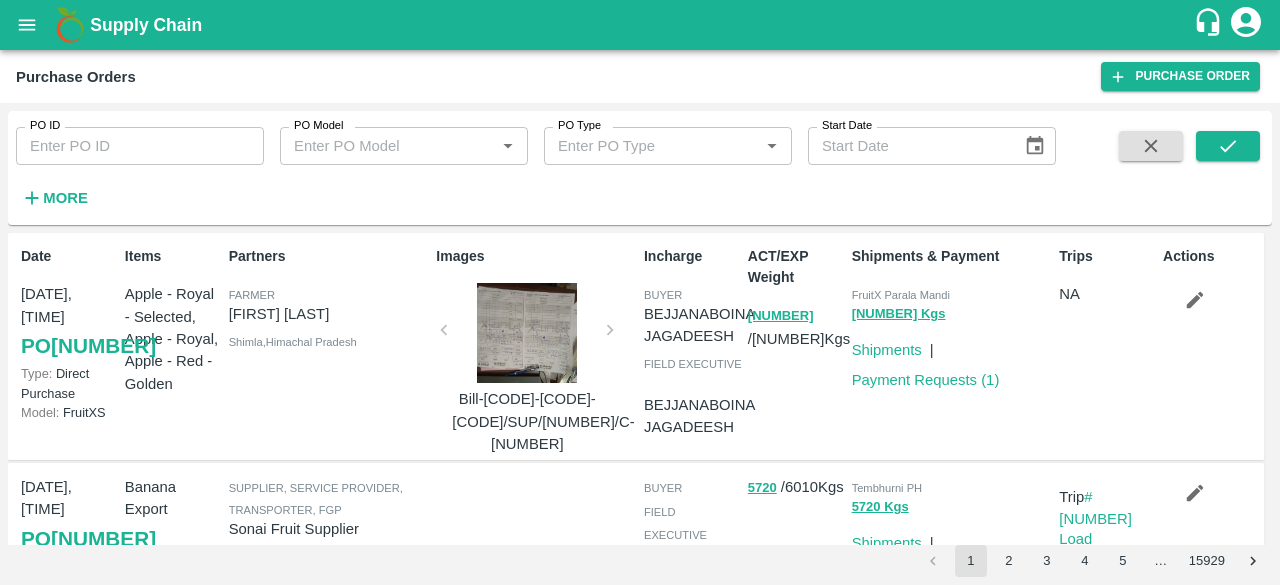 click 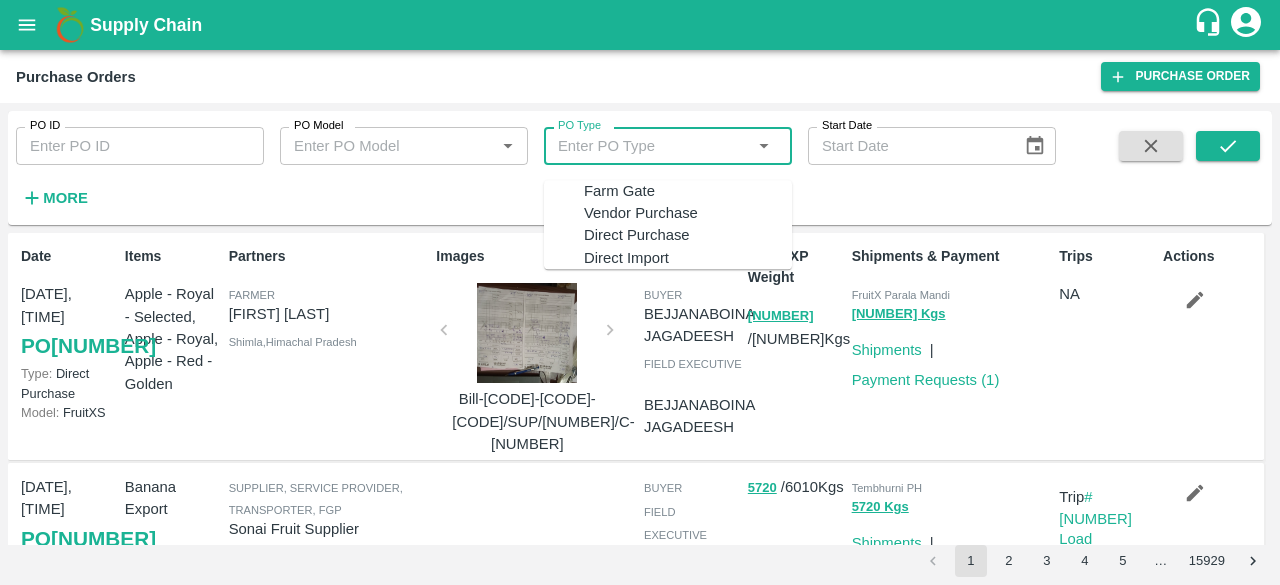 click on "Direct Purchase" at bounding box center [637, 236] 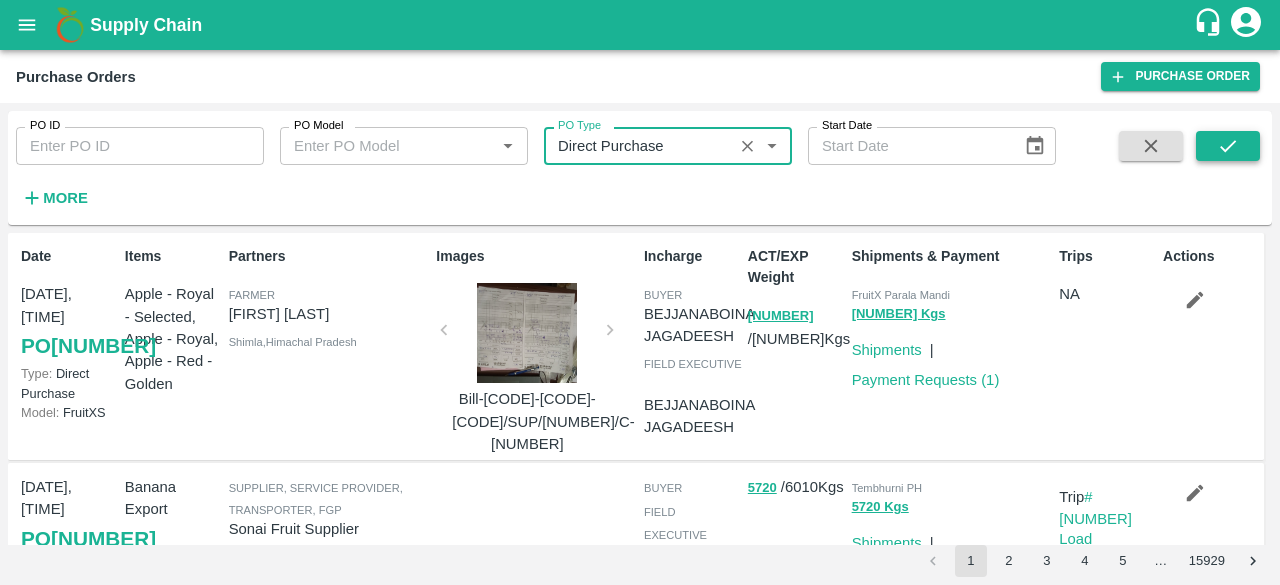 click at bounding box center [1228, 146] 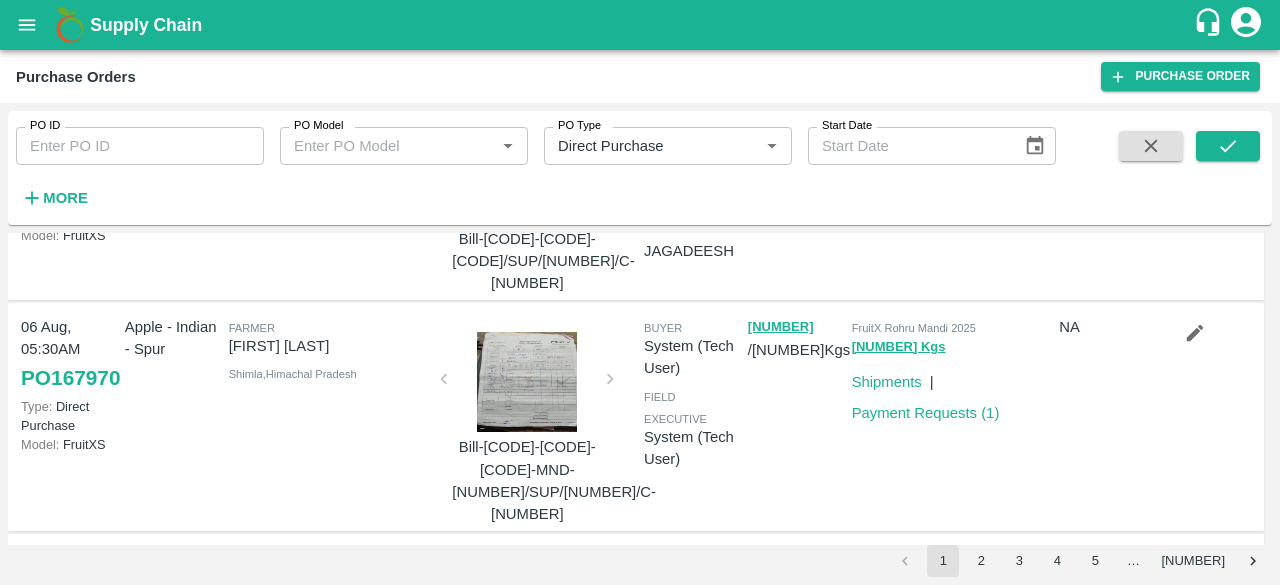 scroll, scrollTop: 0, scrollLeft: 0, axis: both 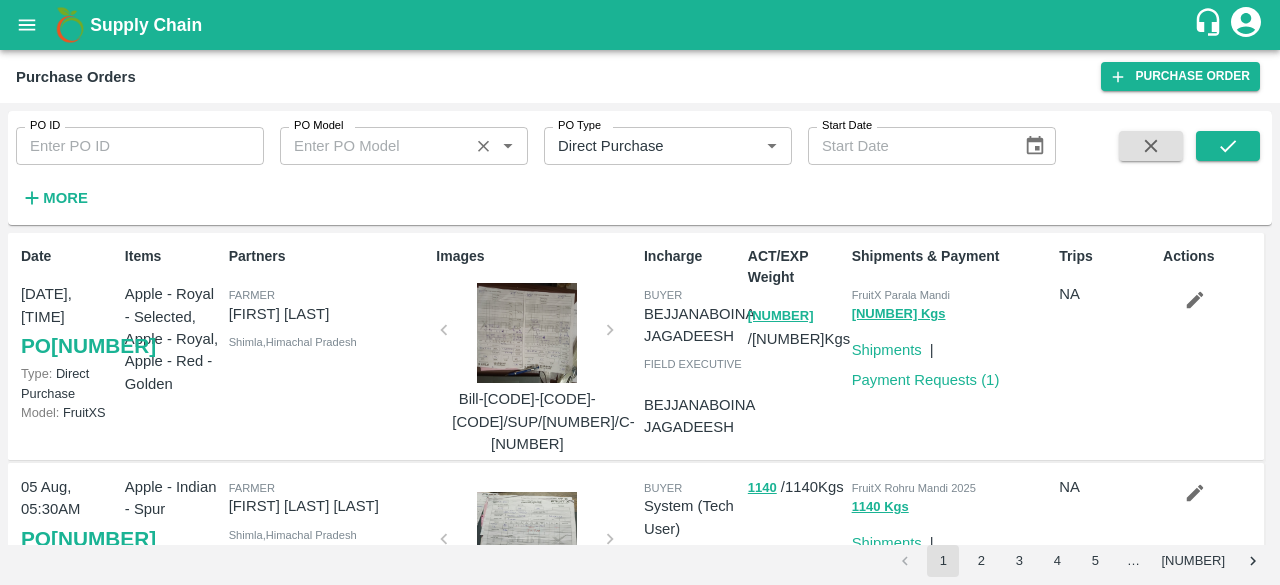 click at bounding box center [483, 146] 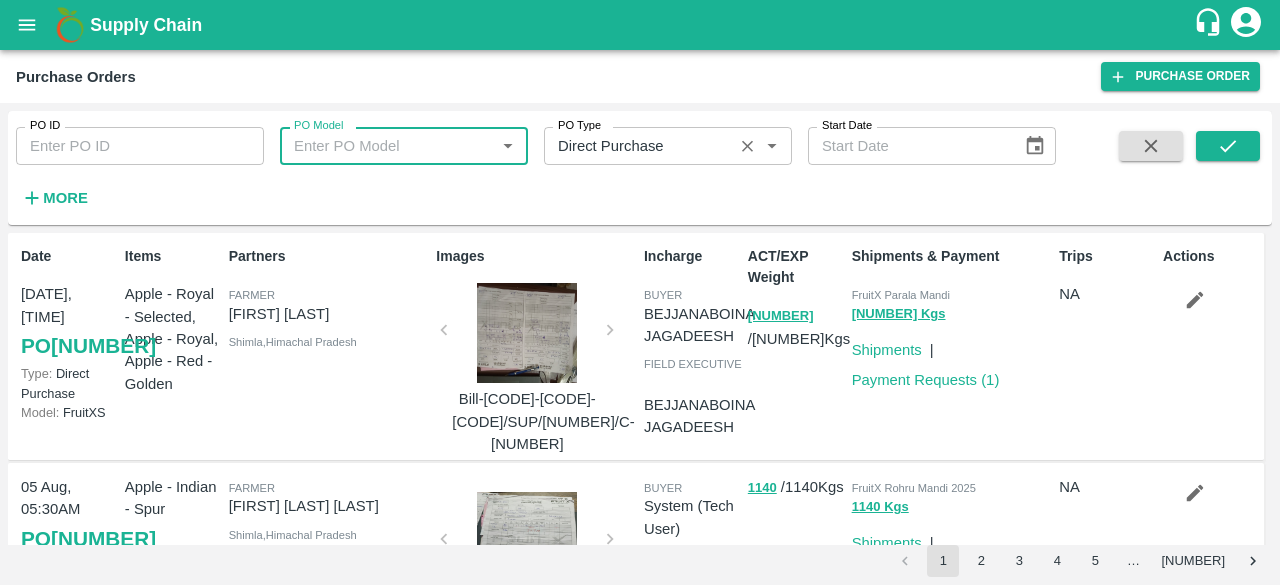 click 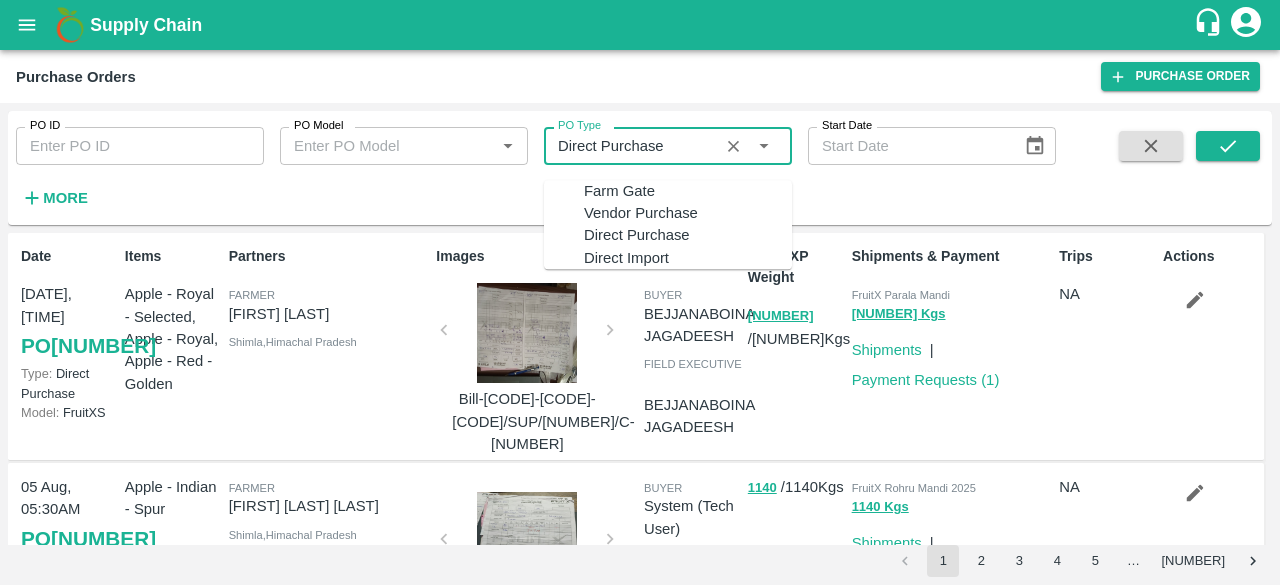 click 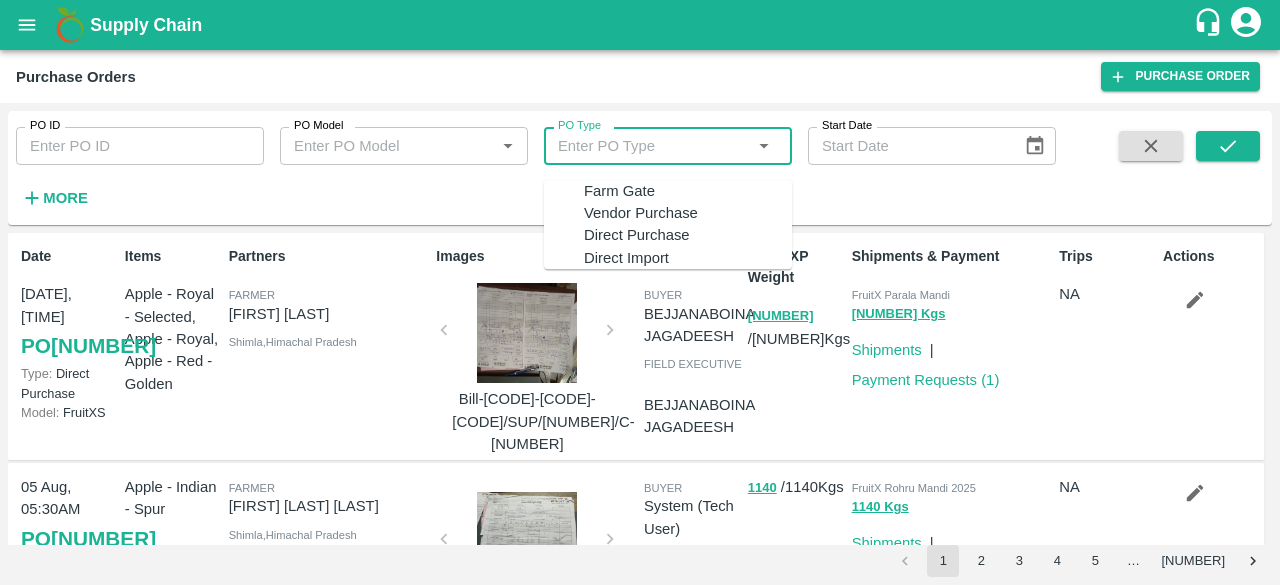 click on "PO ID PO ID PO Model PO Model   * PO Type PO Type   * Start Date Start Date More" at bounding box center (640, 168) 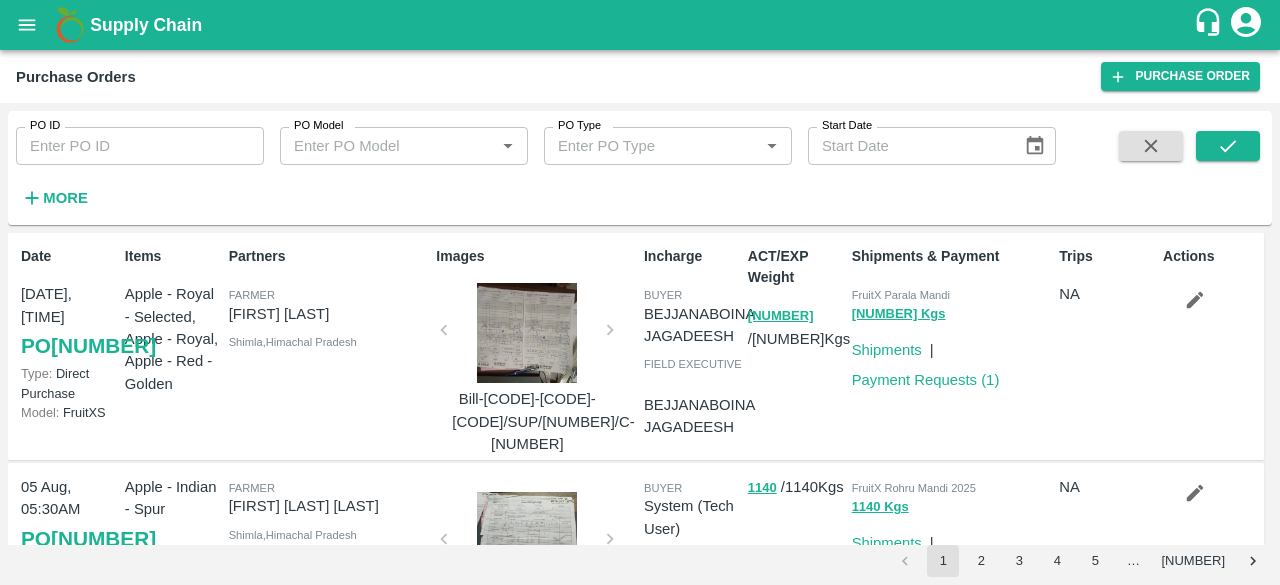 click 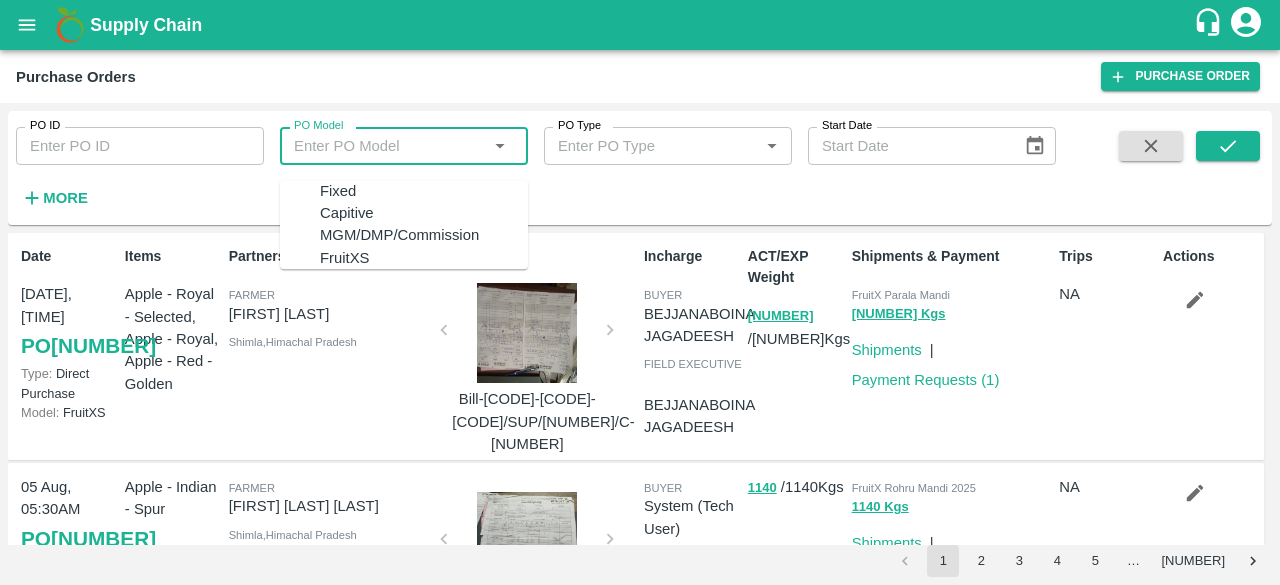 click on "MGM/DMP/Commission" at bounding box center (399, 236) 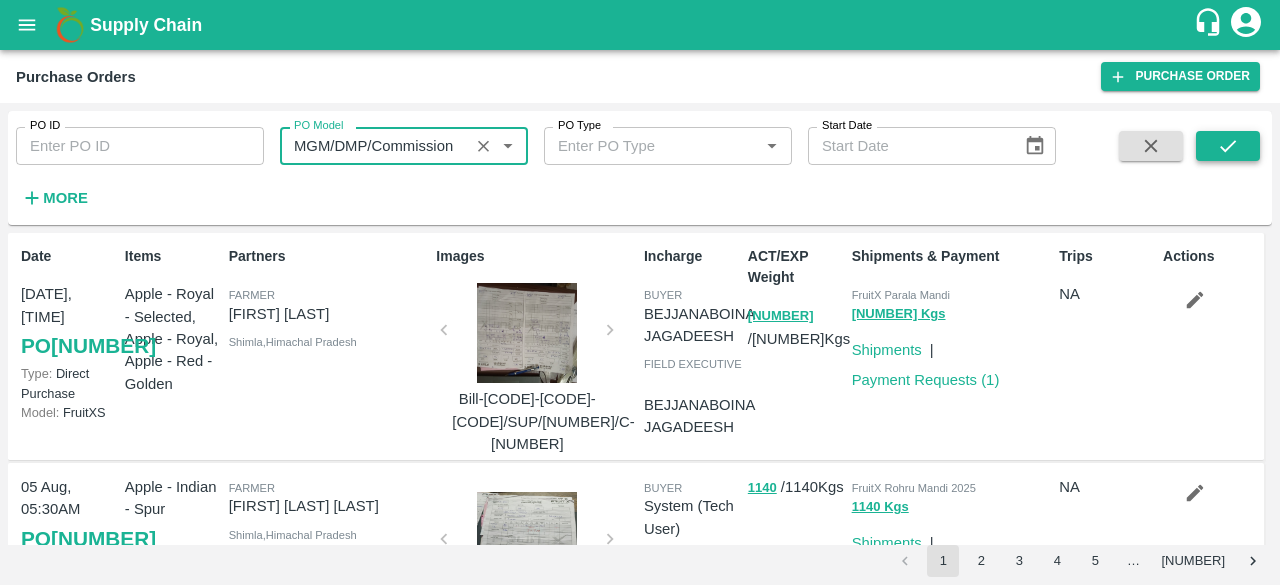 click at bounding box center [1228, 146] 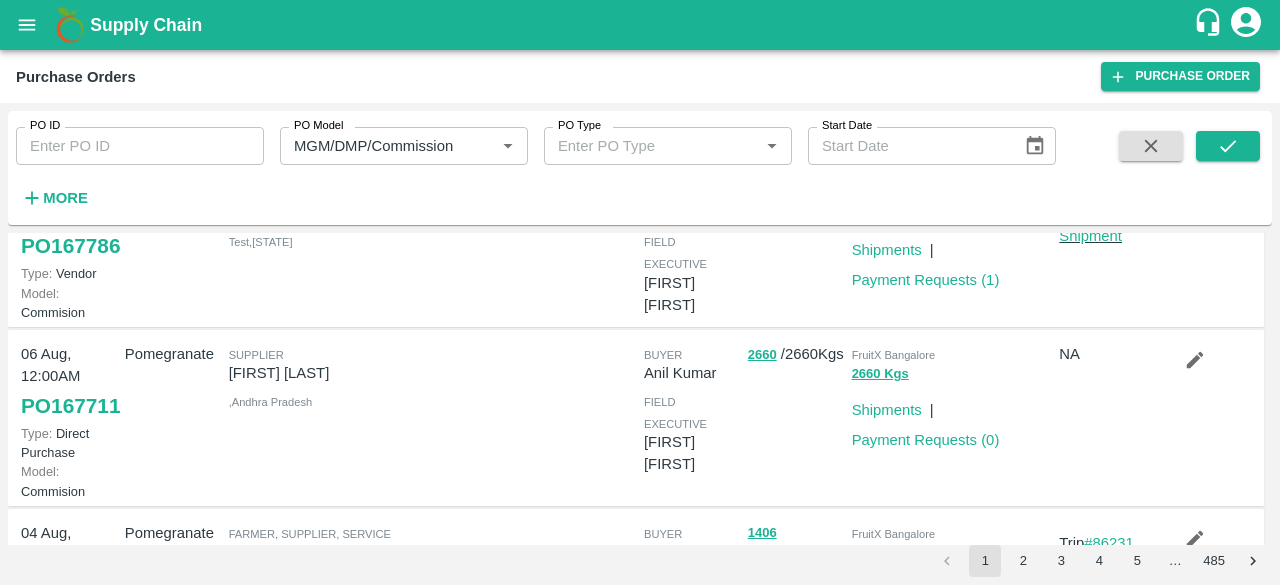 scroll, scrollTop: 200, scrollLeft: 0, axis: vertical 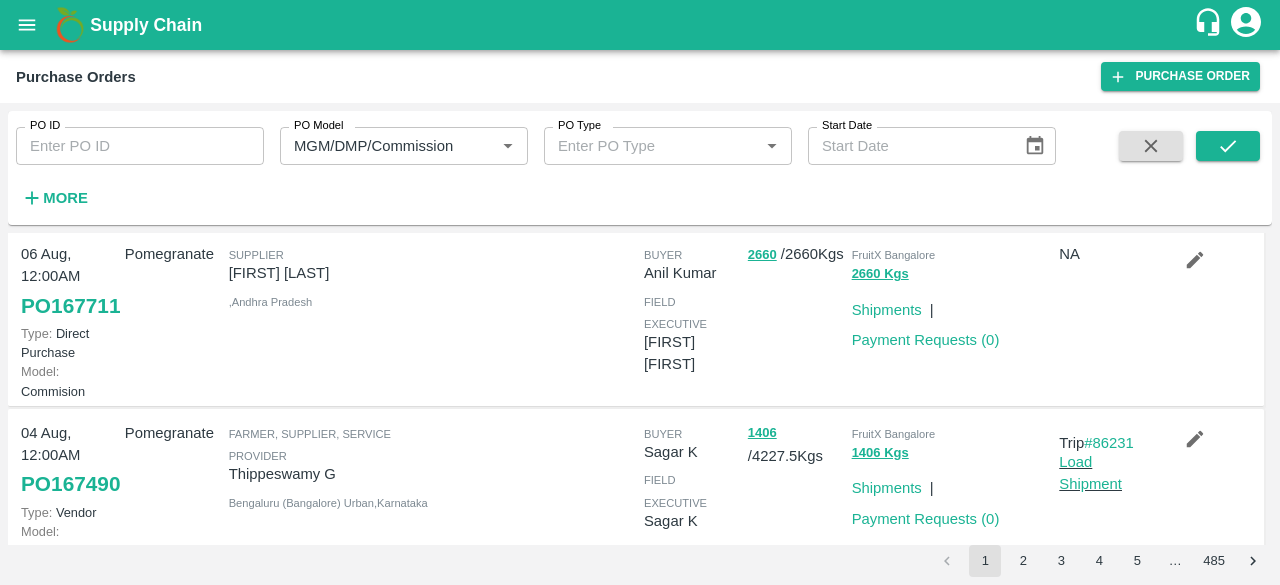 click on "PO  167711" at bounding box center [70, 306] 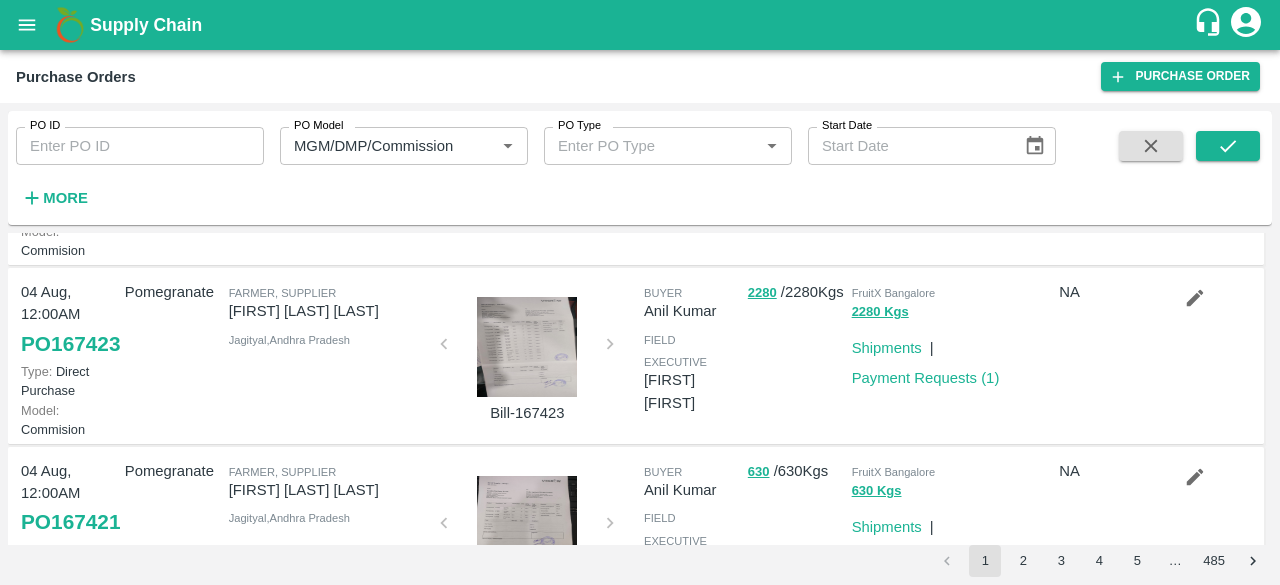 scroll, scrollTop: 600, scrollLeft: 0, axis: vertical 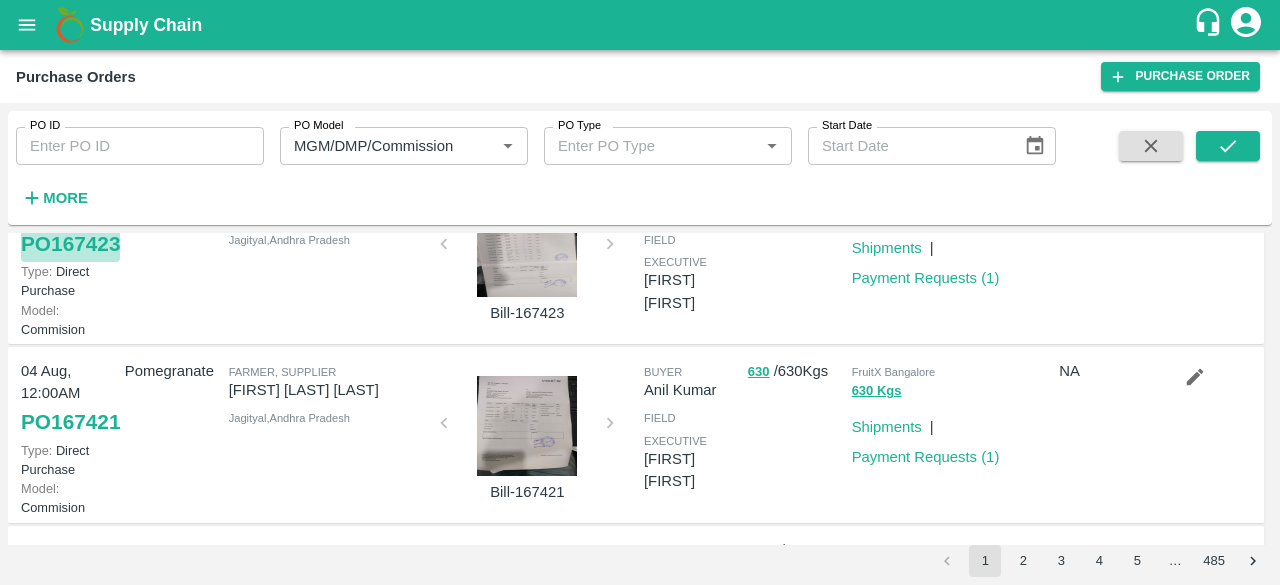 click on "PO  167423" at bounding box center (70, 244) 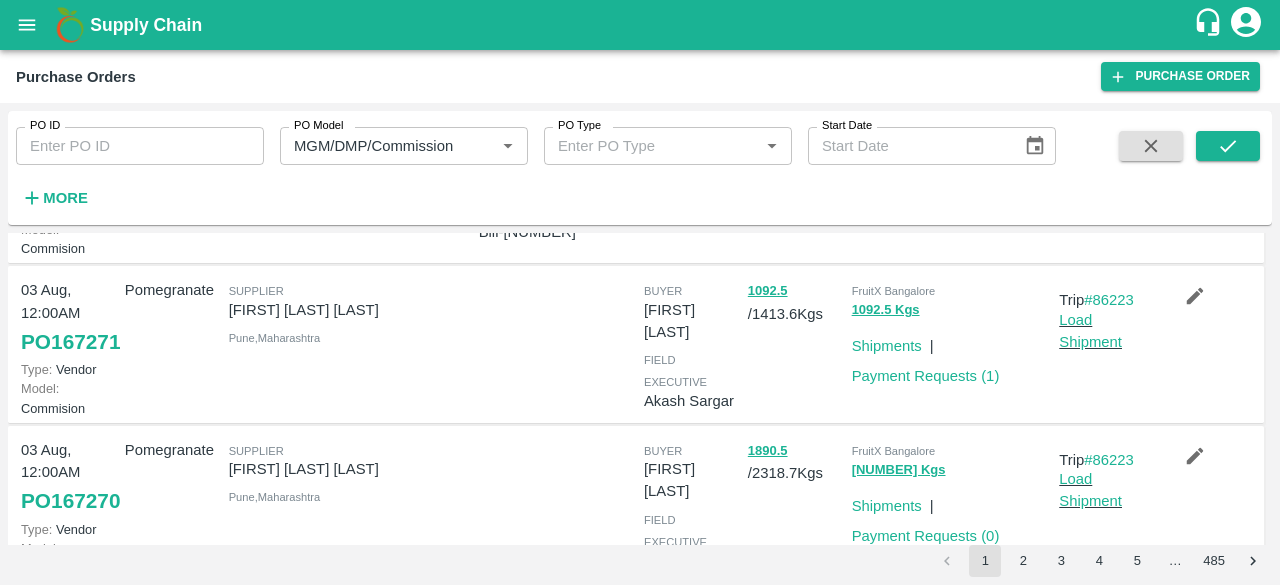scroll, scrollTop: 1000, scrollLeft: 0, axis: vertical 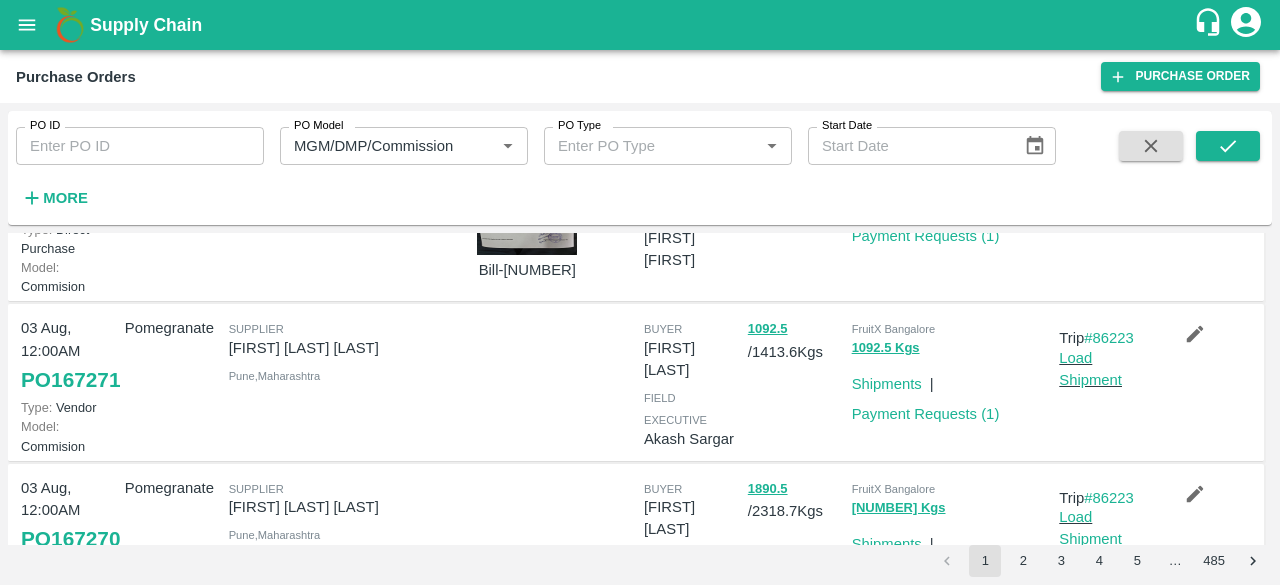 click on "PO  167272" at bounding box center (70, 201) 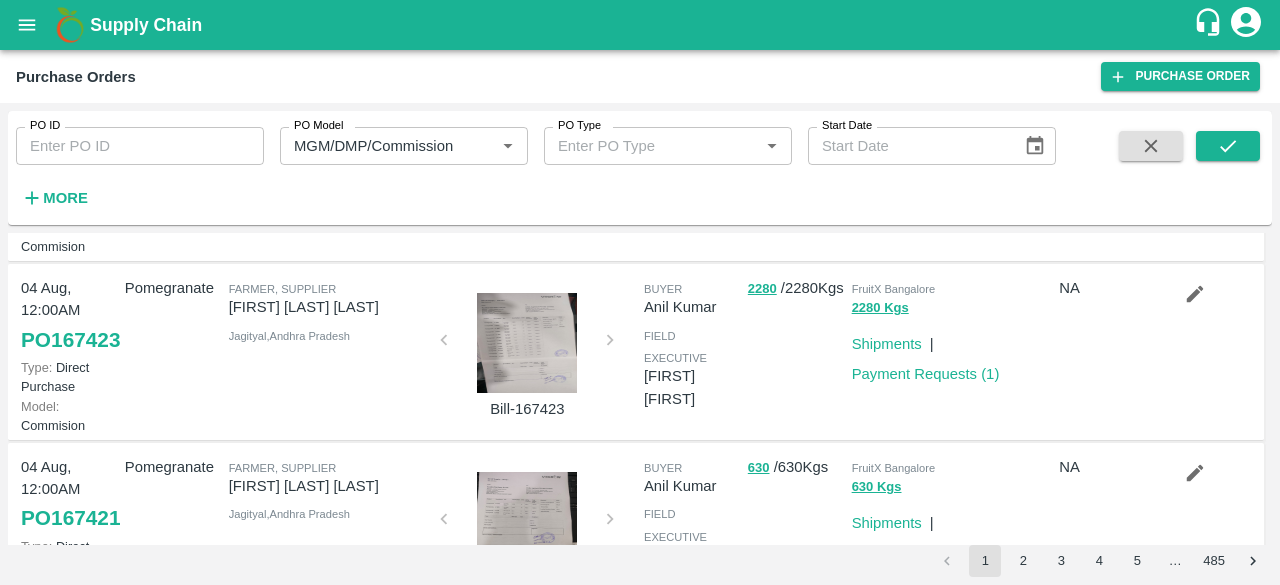 scroll, scrollTop: 474, scrollLeft: 0, axis: vertical 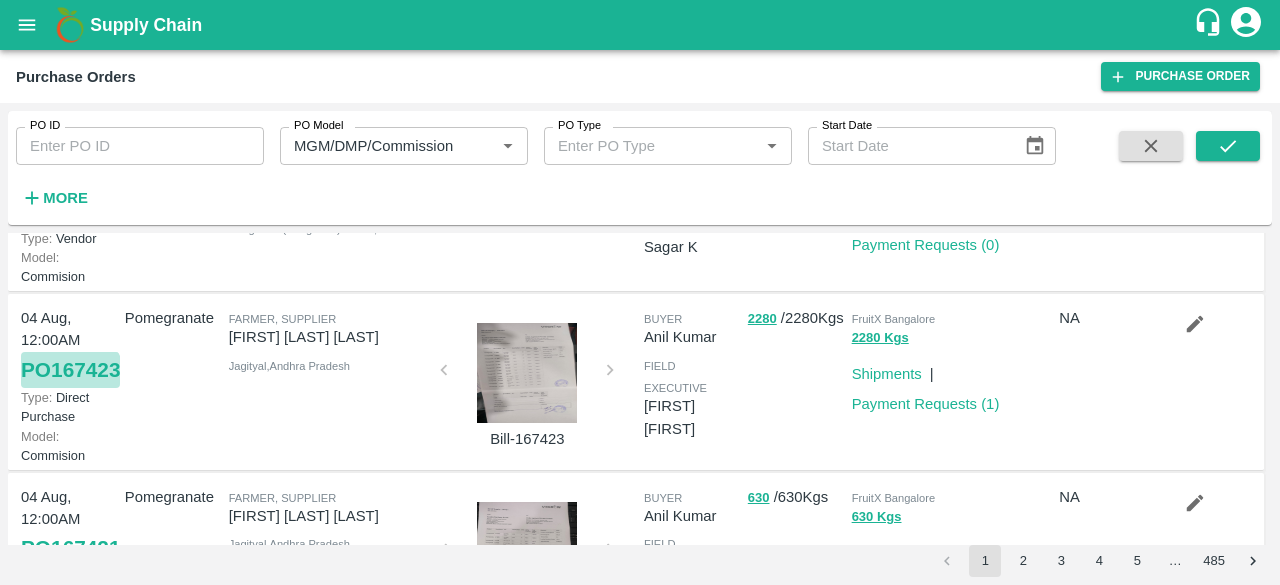 click on "PO  167423" at bounding box center (70, 370) 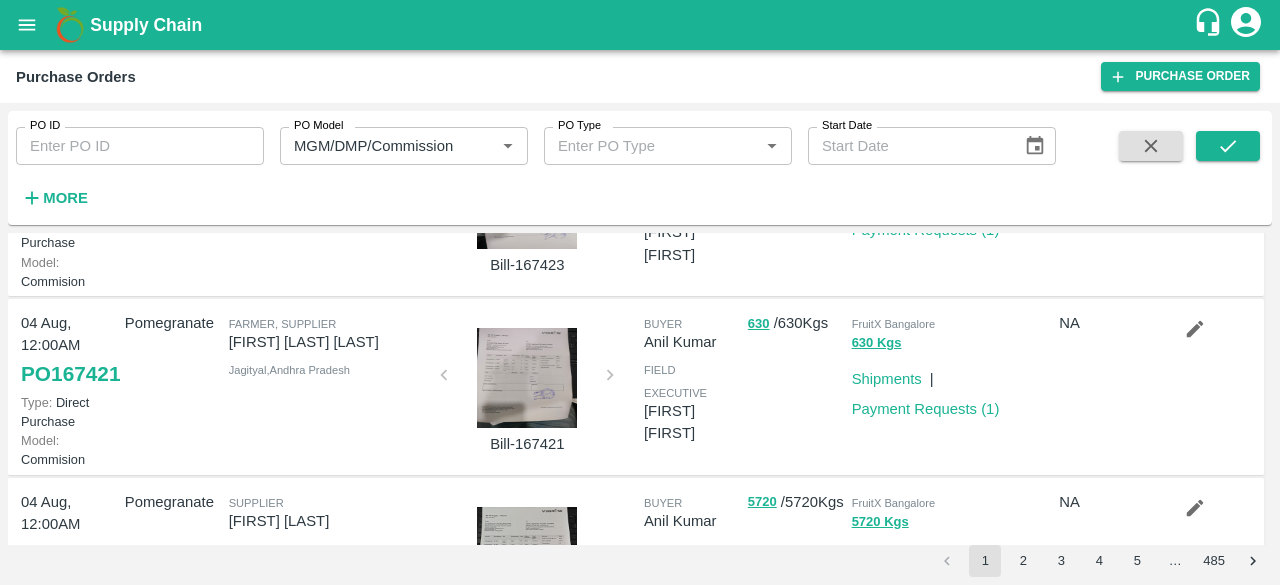 scroll, scrollTop: 674, scrollLeft: 0, axis: vertical 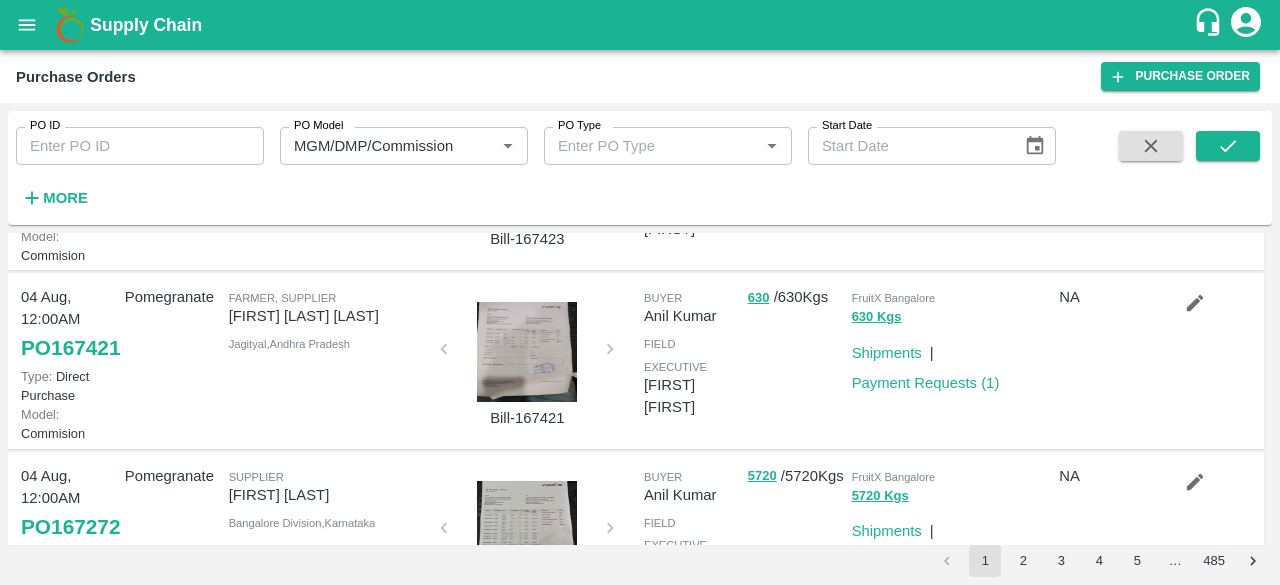 click on "PO  167421" at bounding box center (70, 348) 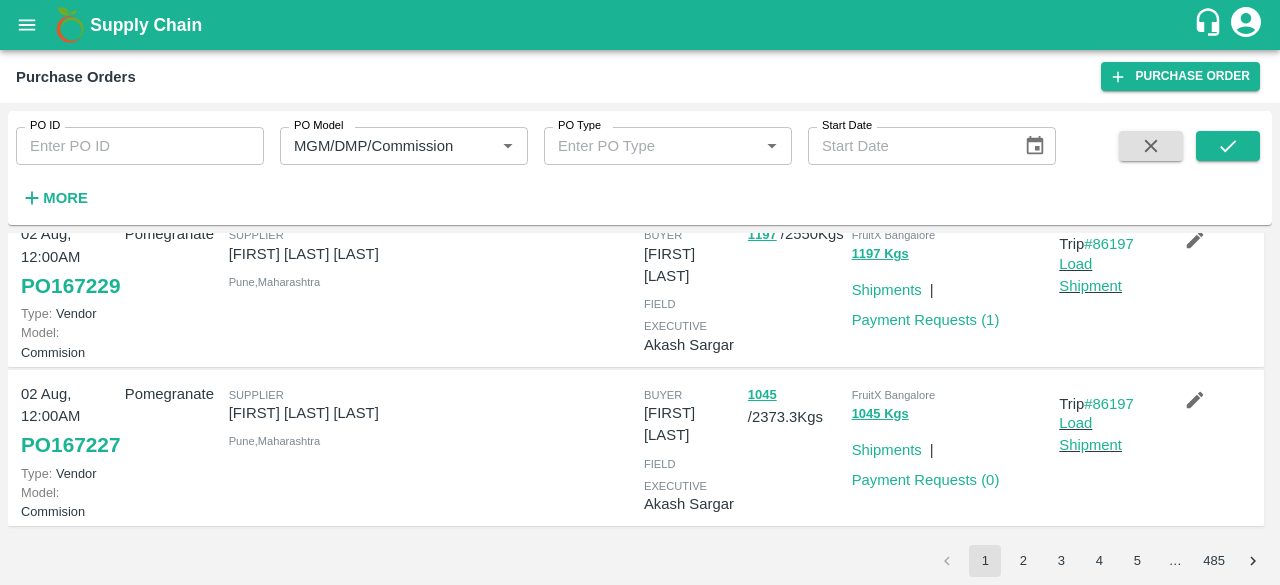 scroll, scrollTop: 1774, scrollLeft: 0, axis: vertical 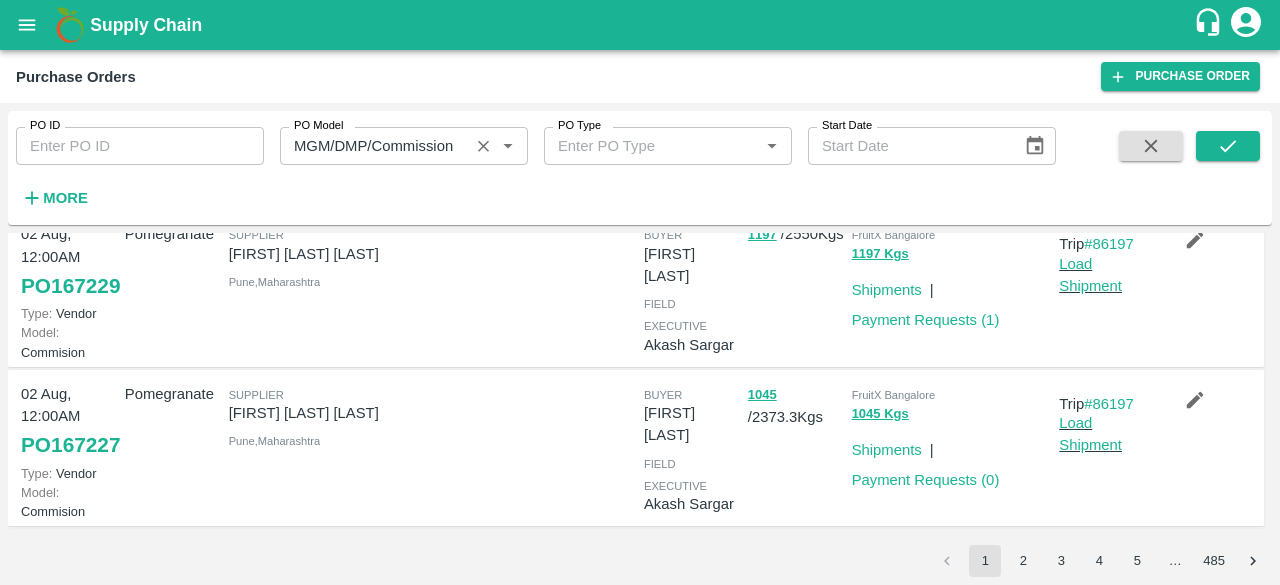 click 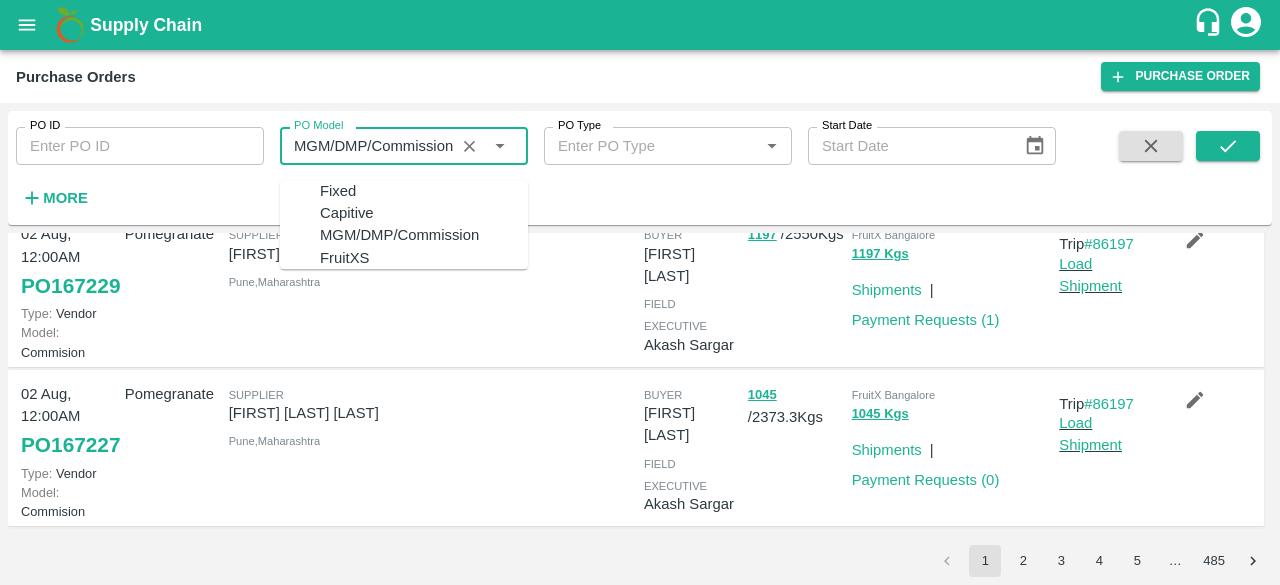 click on "Fixed" at bounding box center (424, 191) 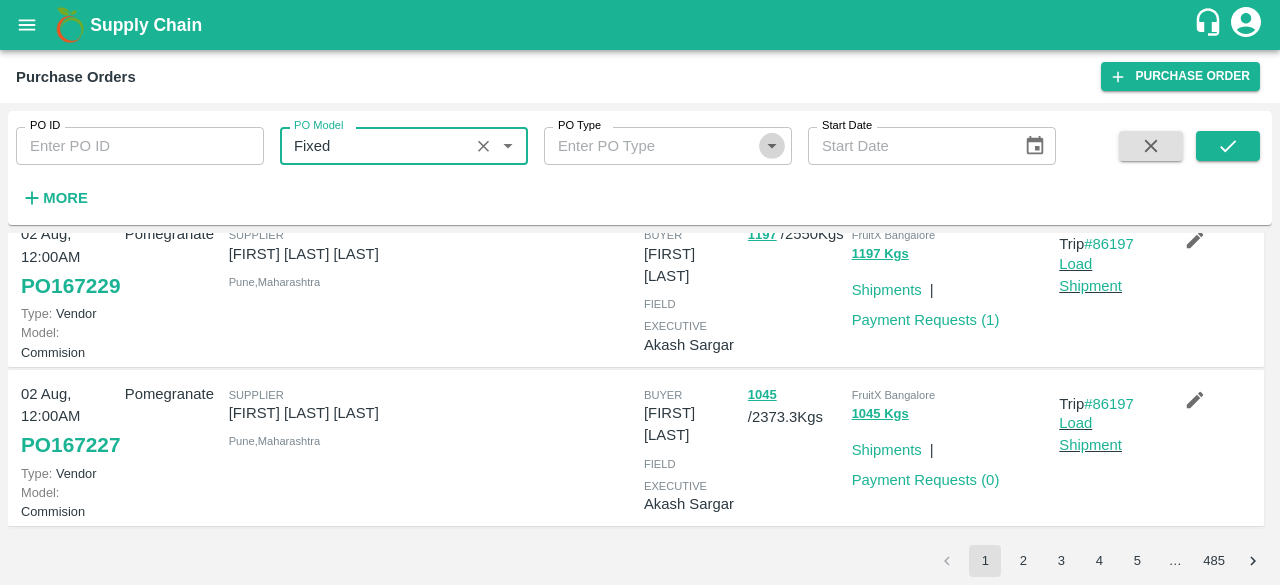 click 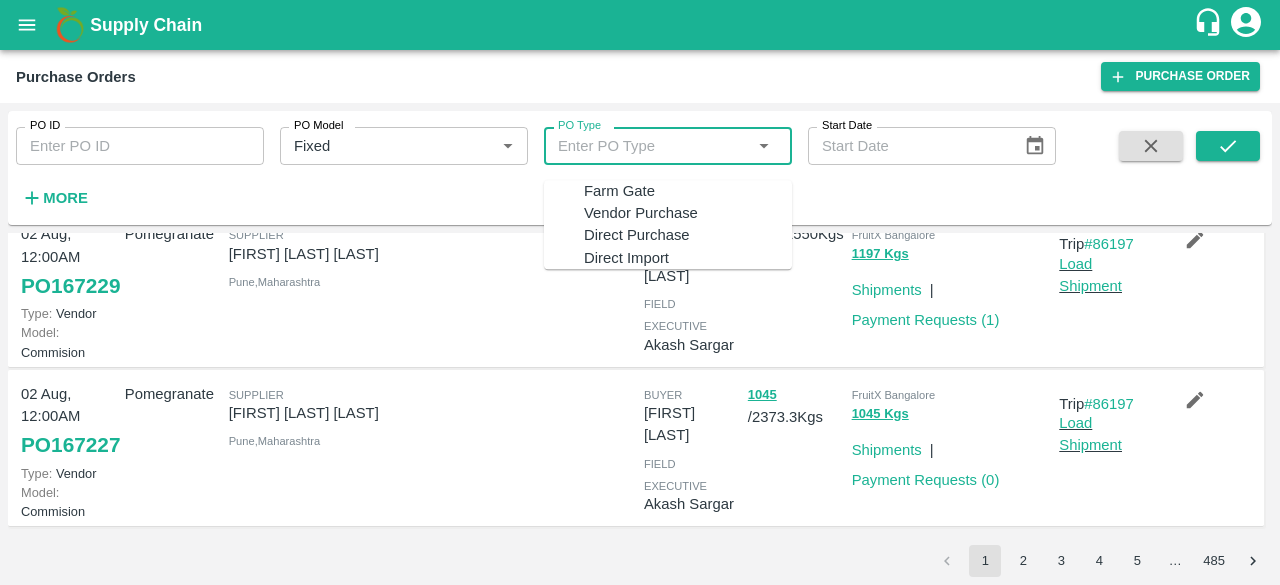 click on "Vendor Purchase" at bounding box center (641, 213) 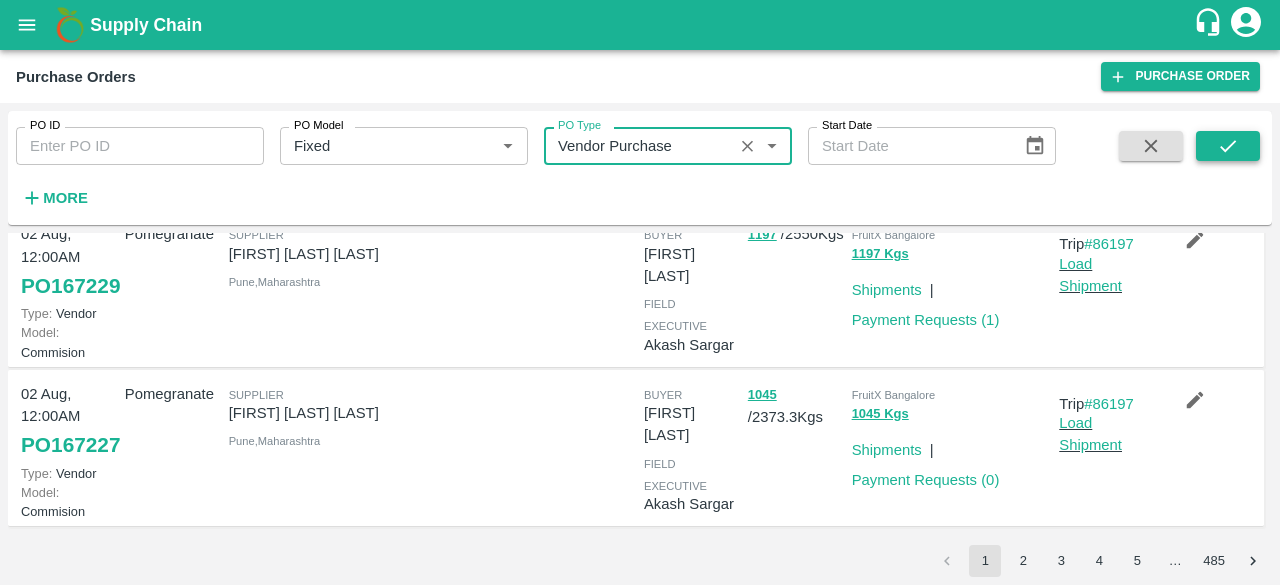 click 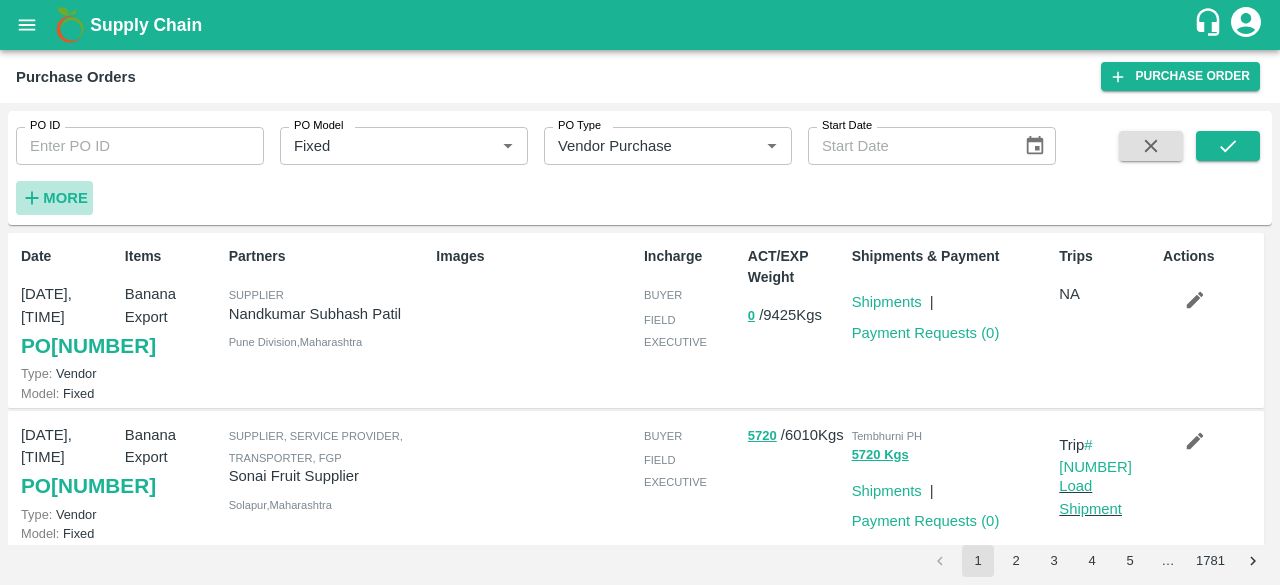 click on "More" at bounding box center (65, 198) 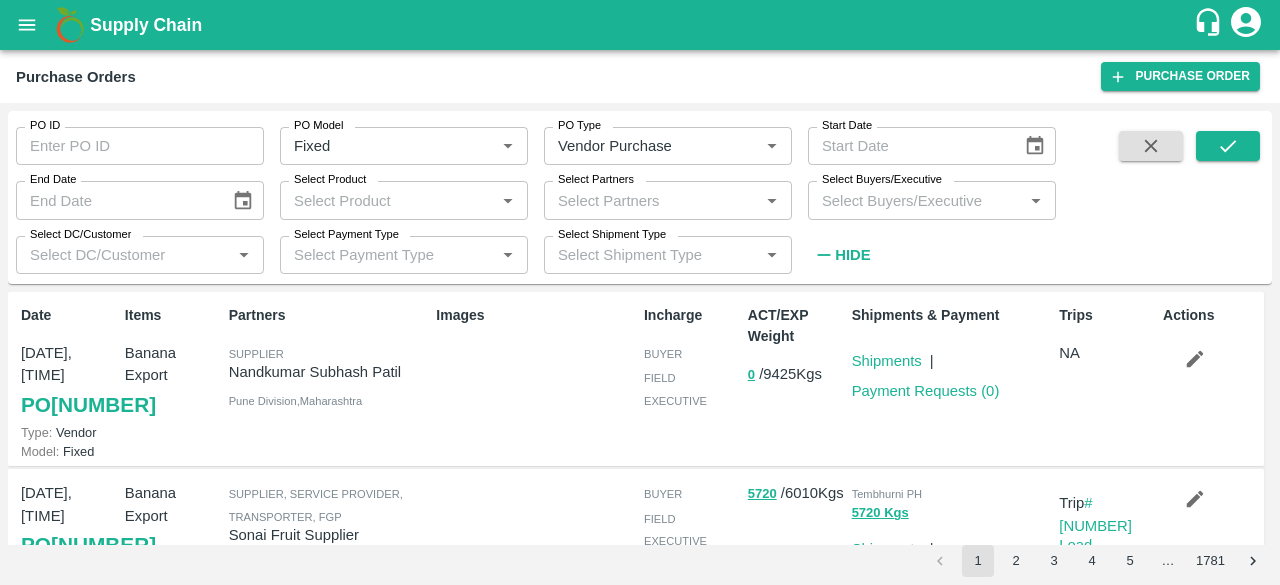 click on "Select Buyers/Executive" at bounding box center (915, 200) 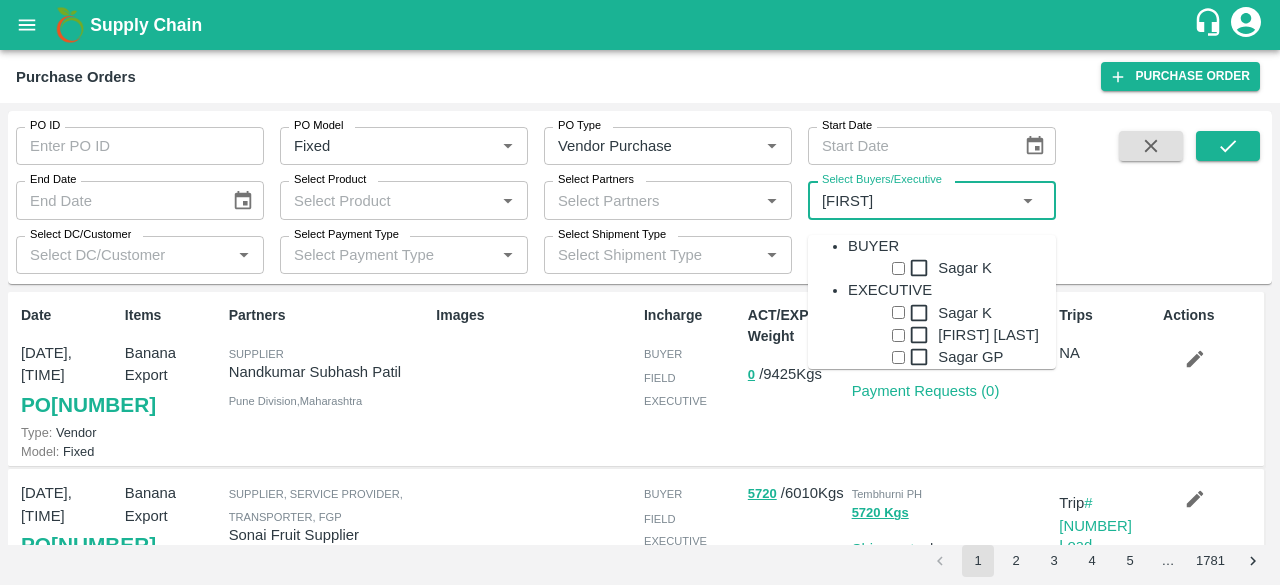 type on "SAGA" 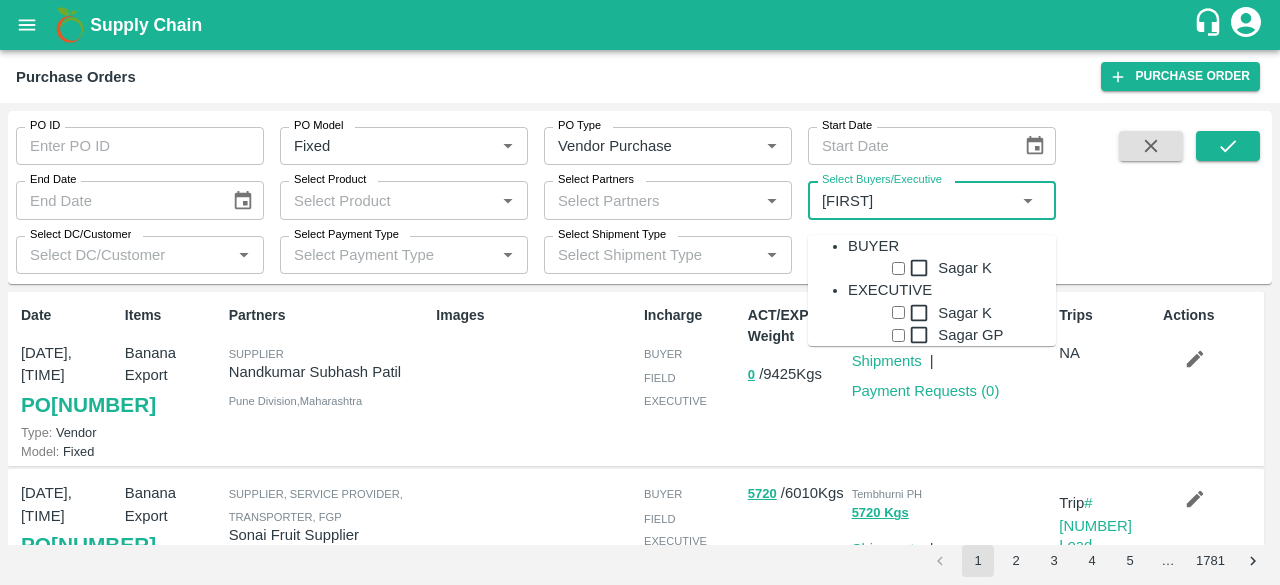 click on "Sagar K" at bounding box center [972, 268] 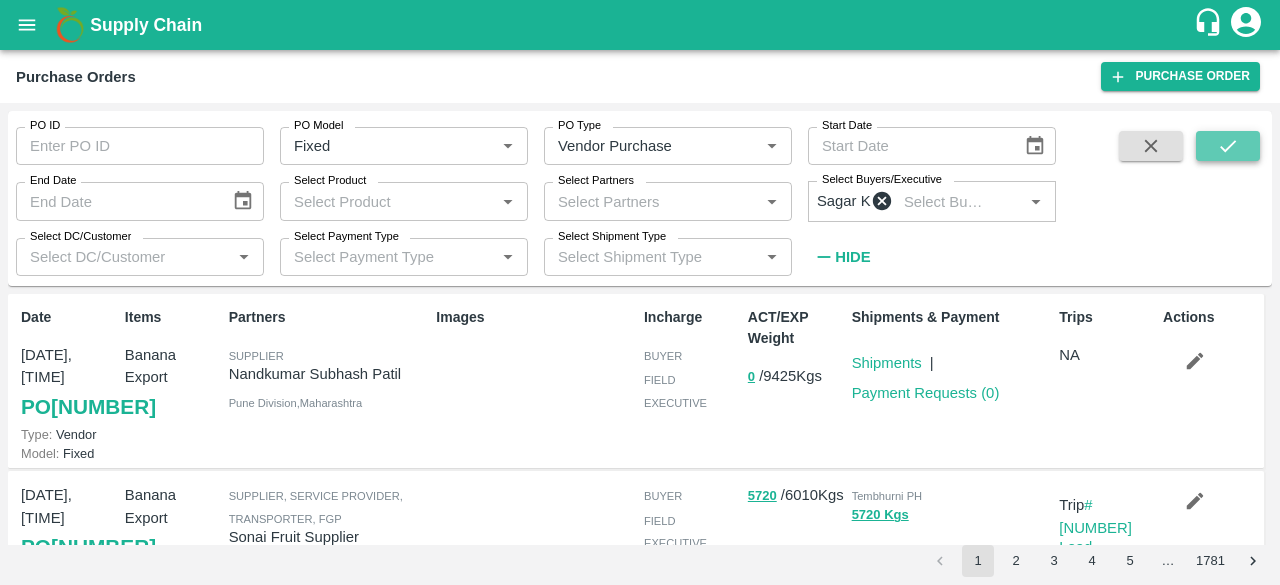 click 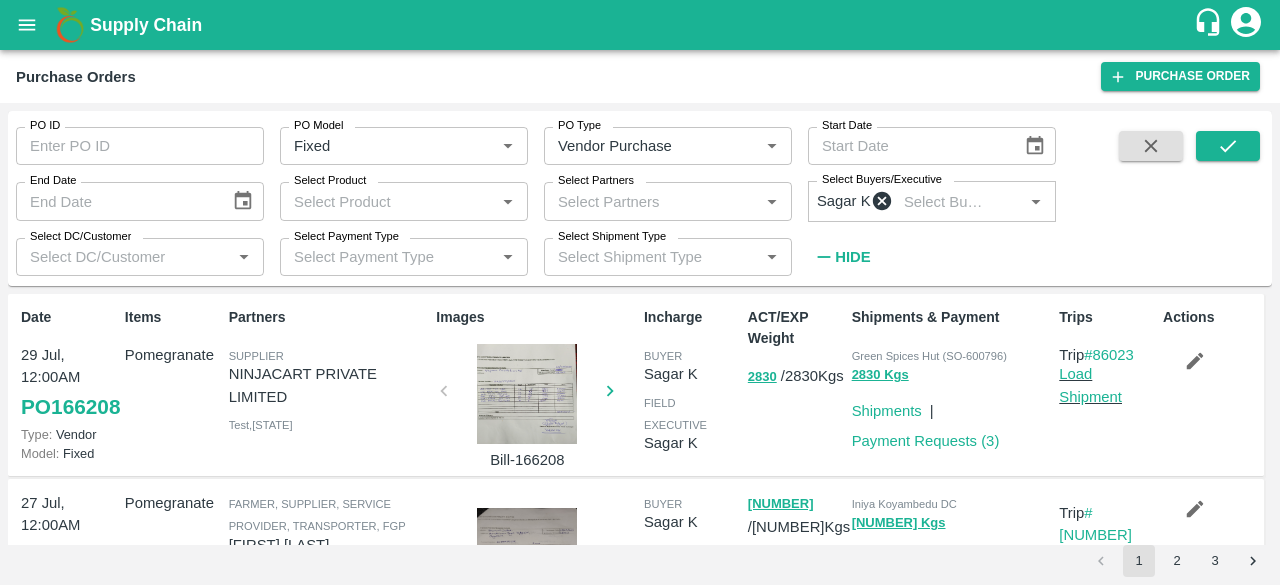 click at bounding box center (527, 394) 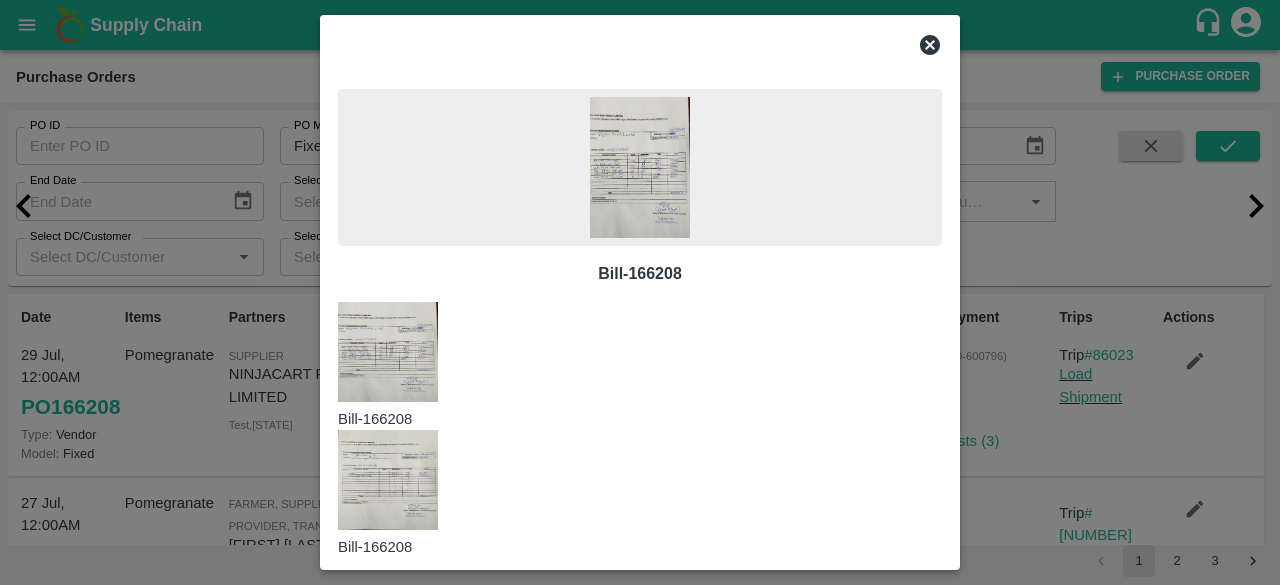 click 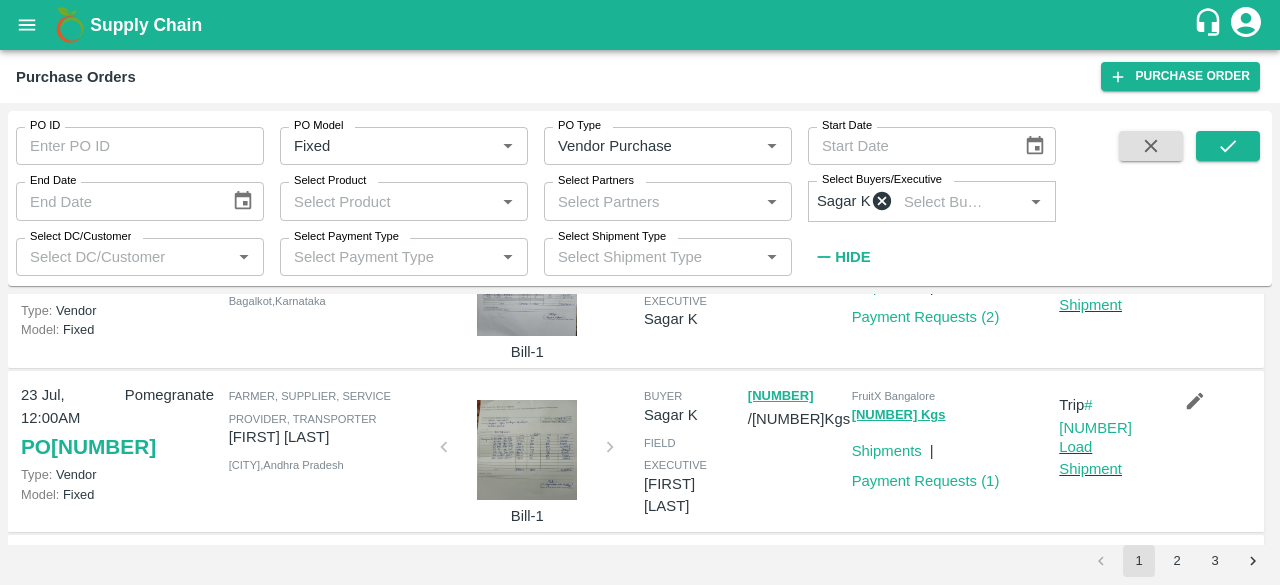 scroll, scrollTop: 700, scrollLeft: 0, axis: vertical 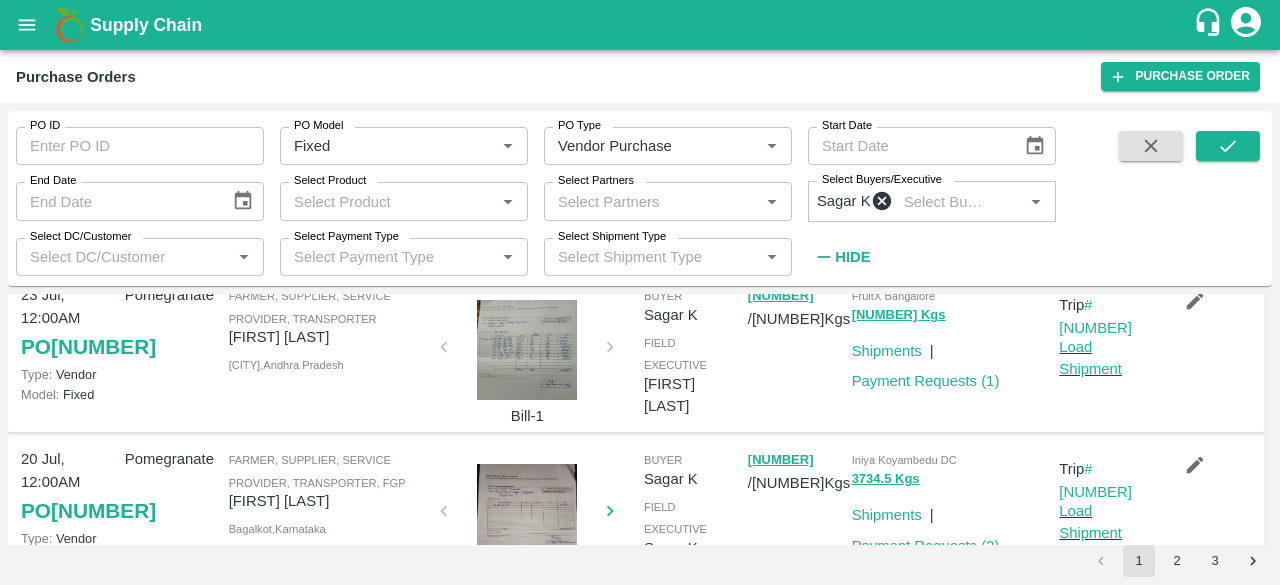 click at bounding box center (527, 350) 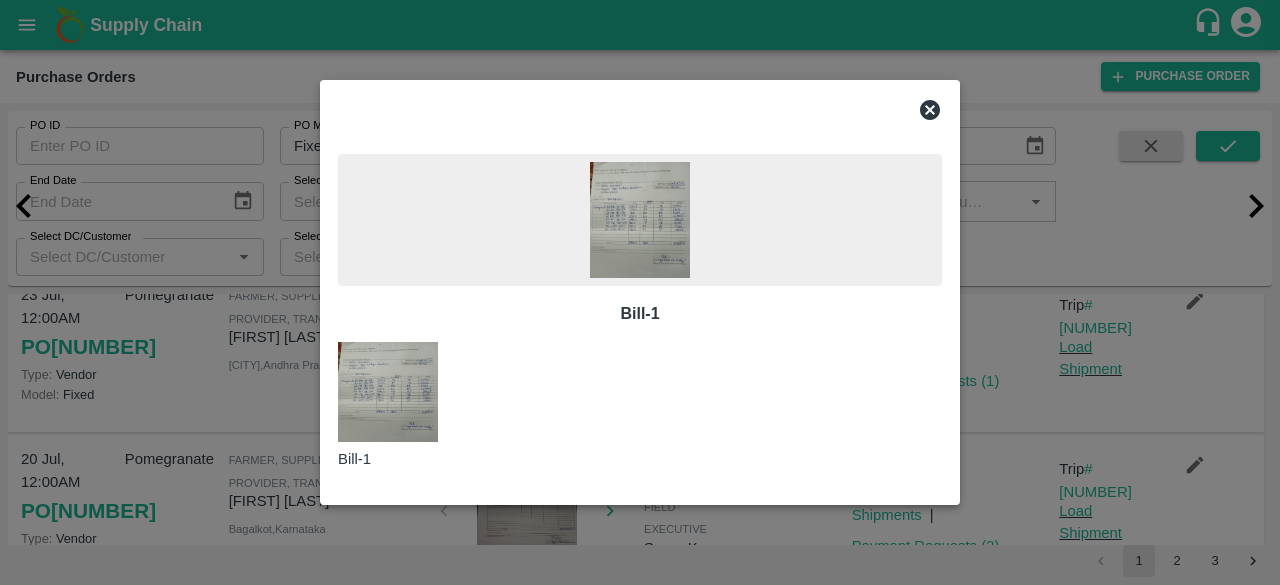 click 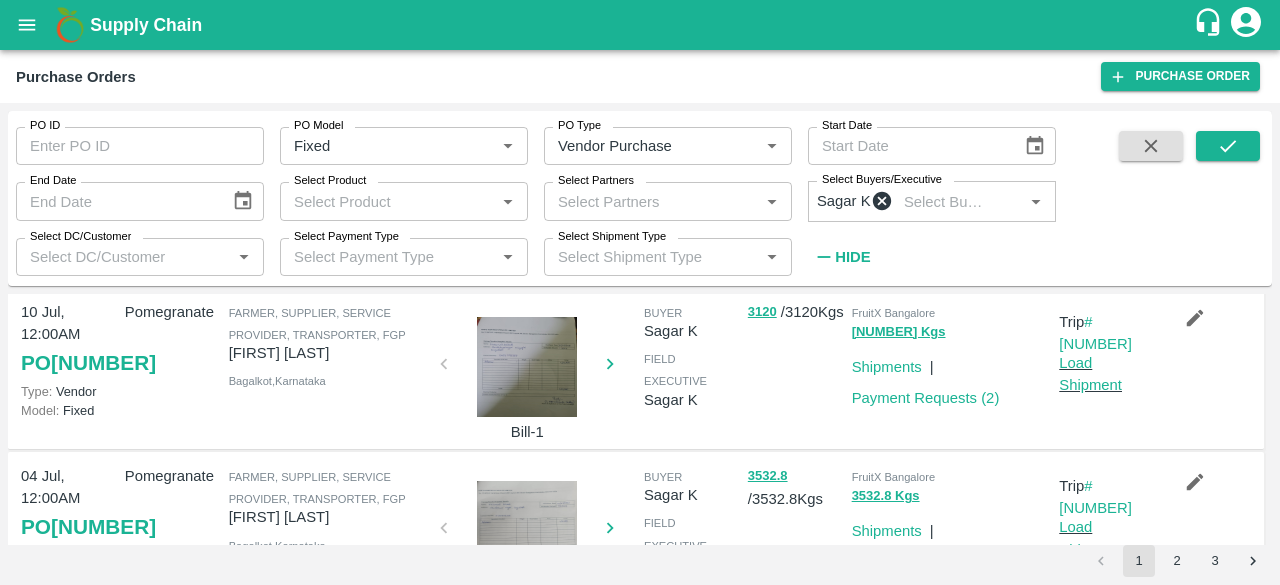 scroll, scrollTop: 1161, scrollLeft: 0, axis: vertical 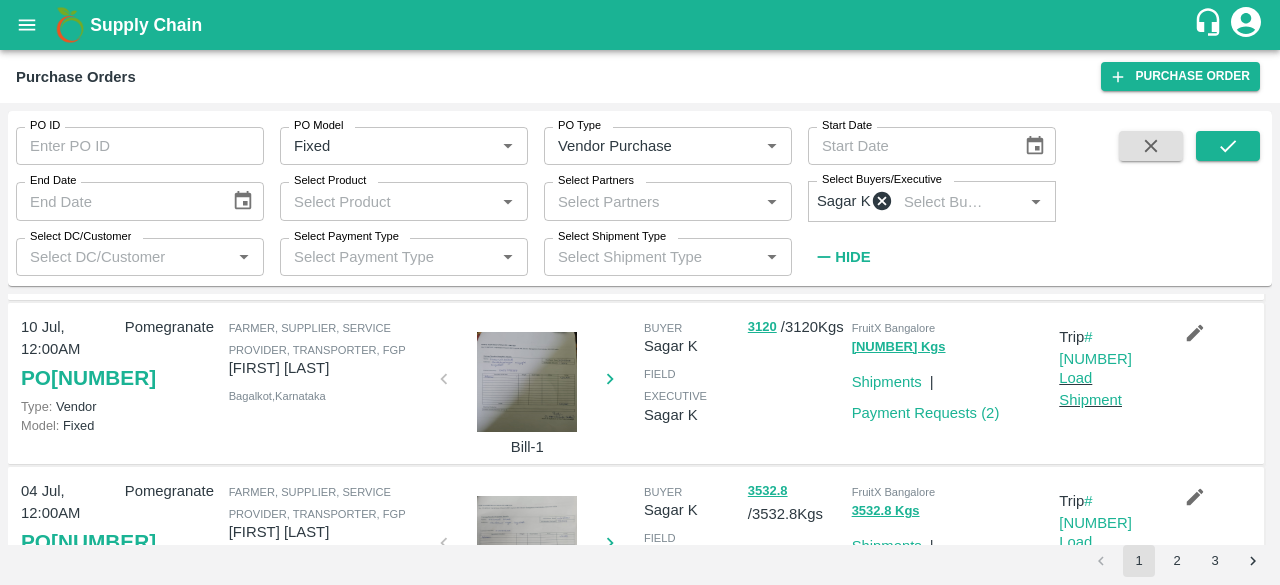click at bounding box center [527, 382] 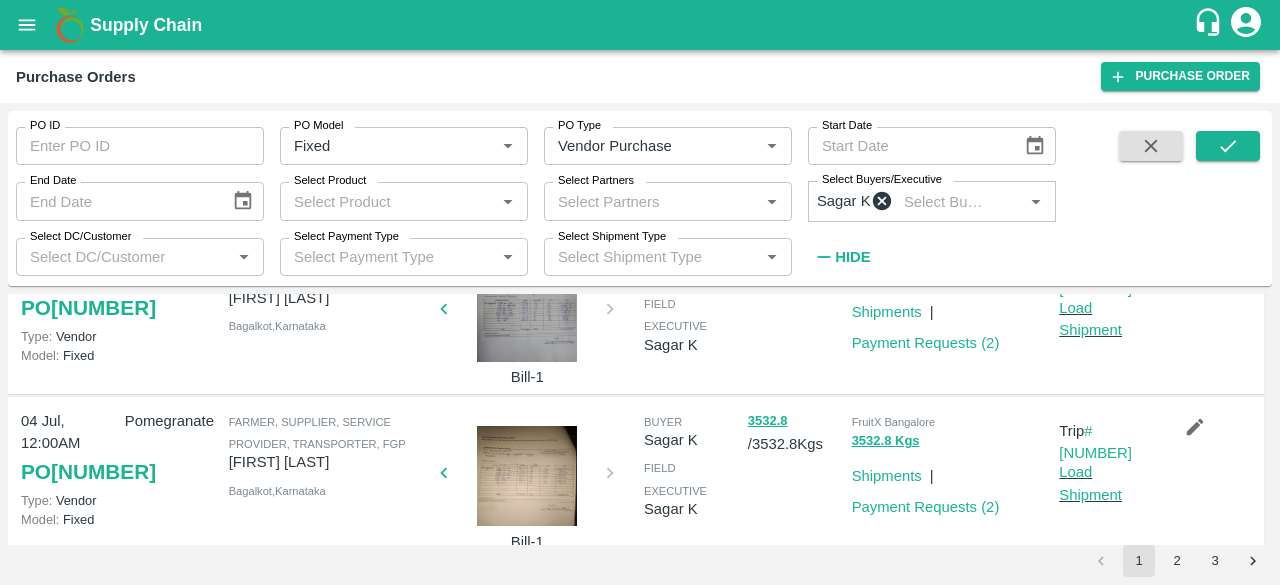 scroll, scrollTop: 1261, scrollLeft: 0, axis: vertical 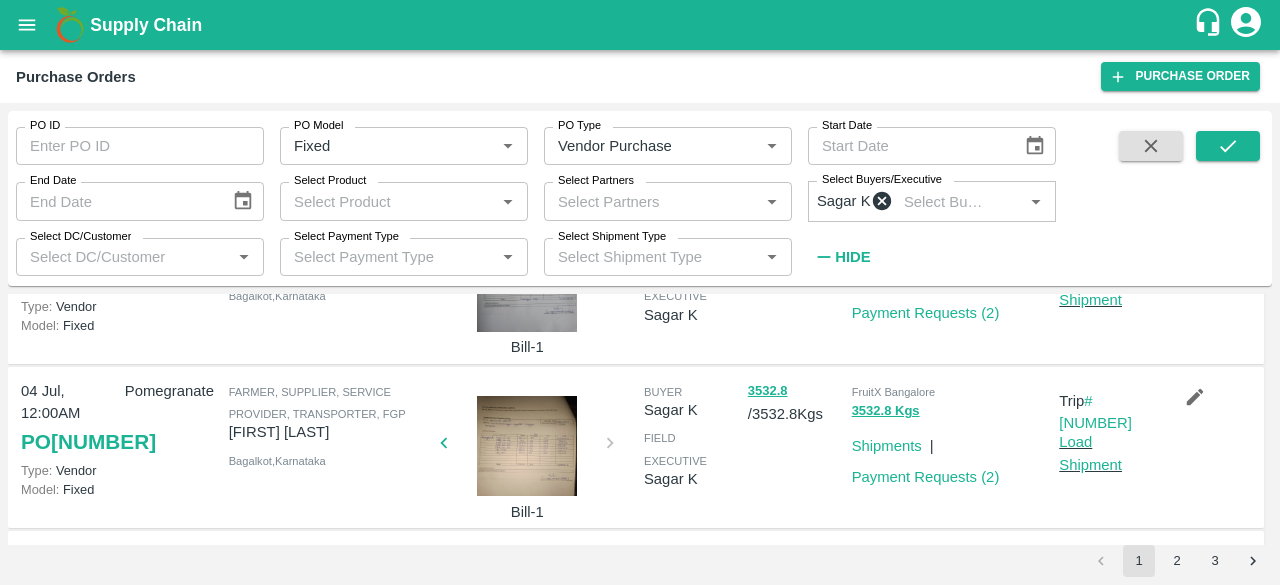 click at bounding box center [527, 446] 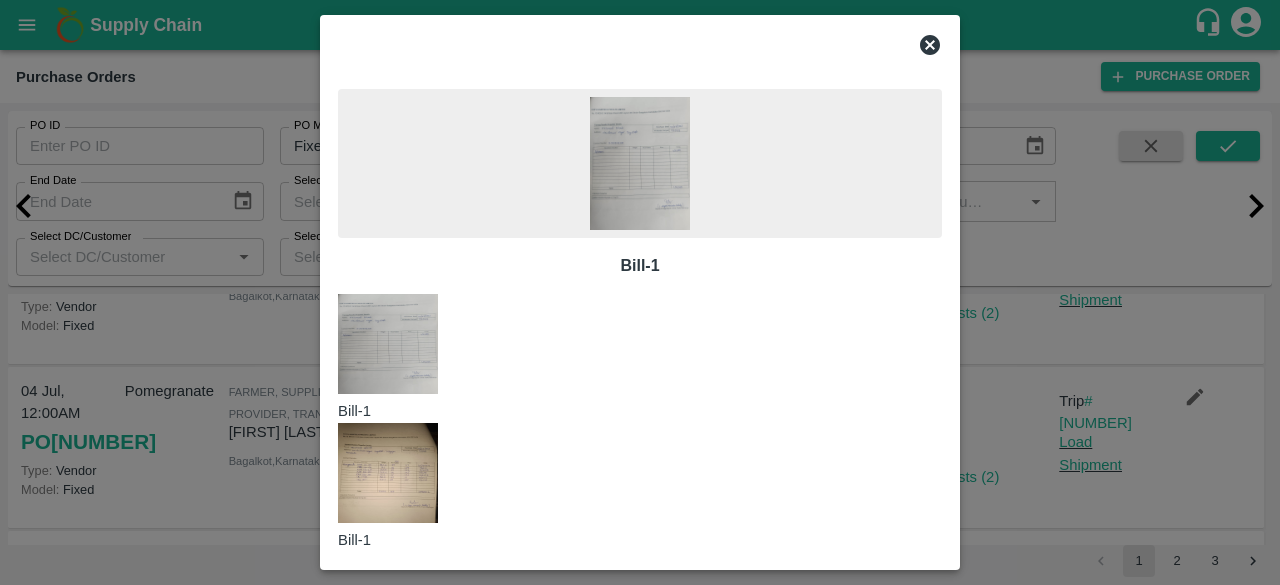 click 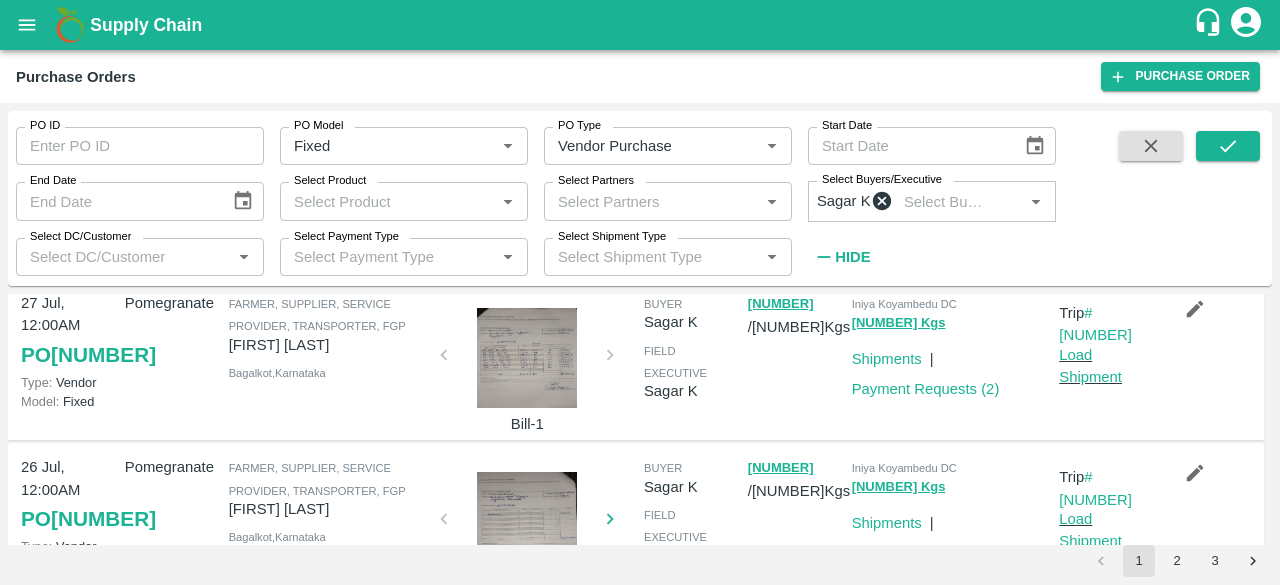 scroll, scrollTop: 0, scrollLeft: 0, axis: both 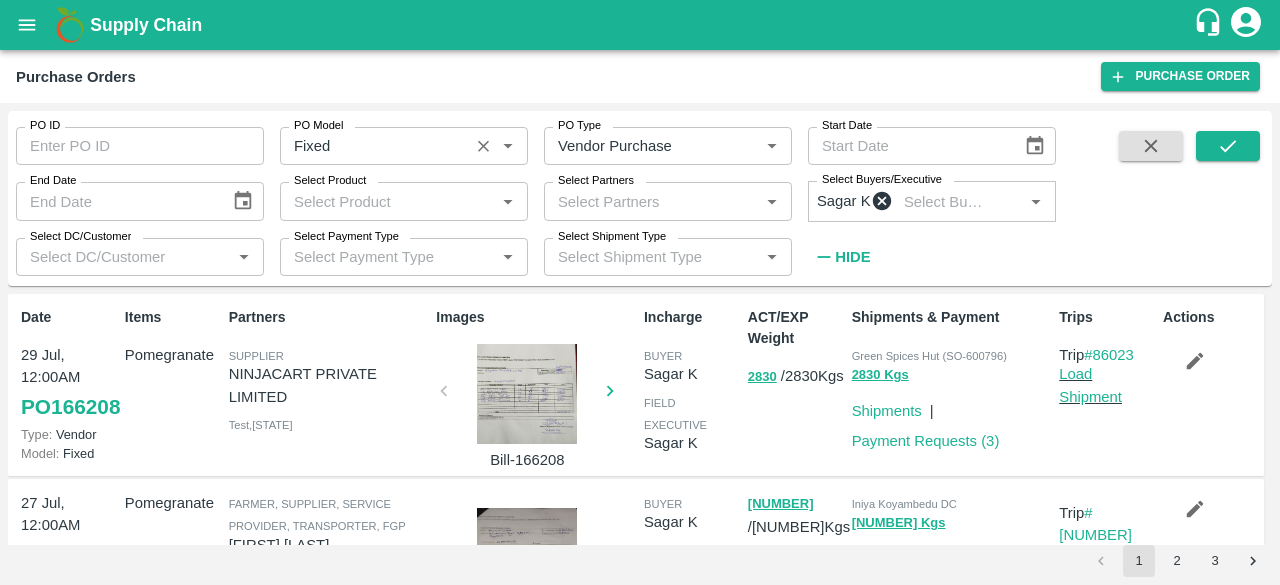 click 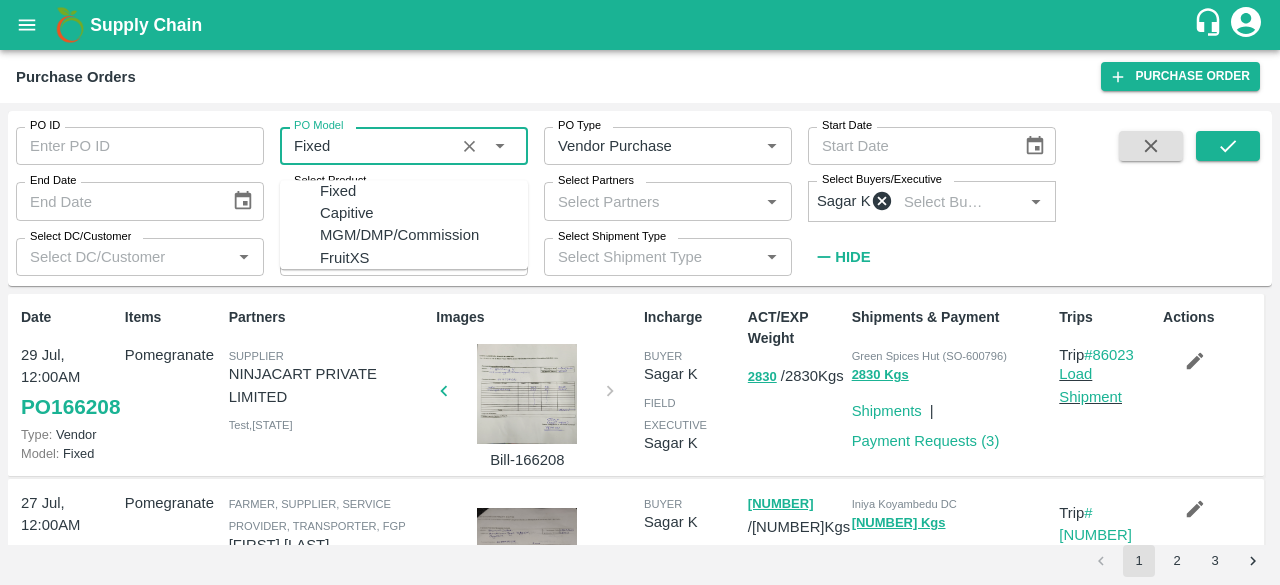 click on "FruitXS" at bounding box center [424, 258] 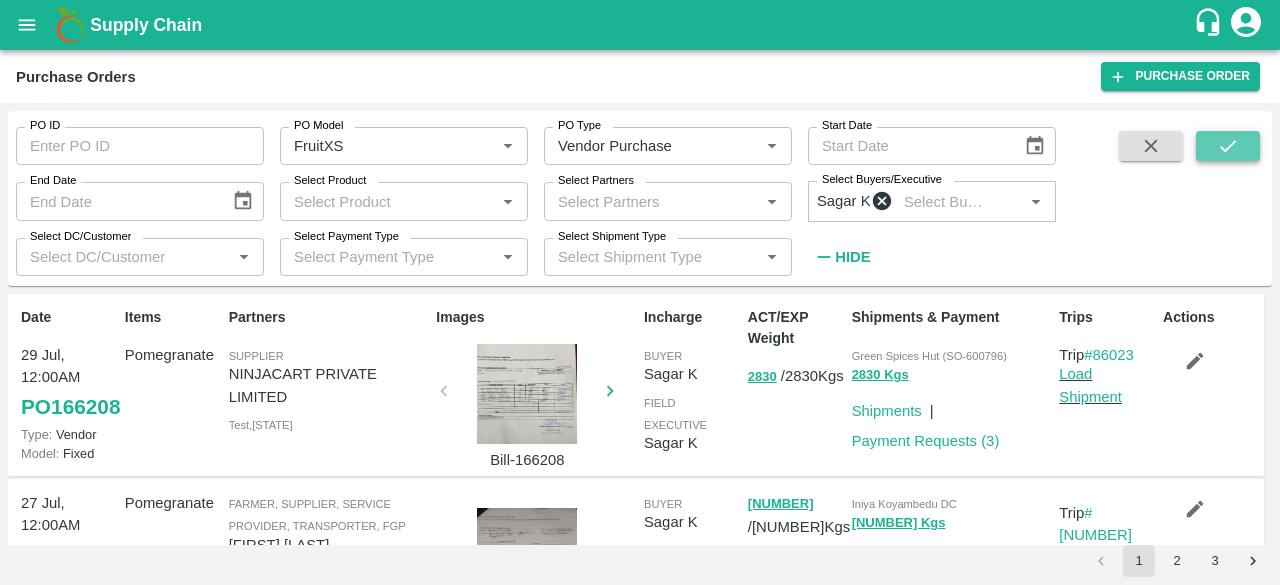 click at bounding box center (1228, 146) 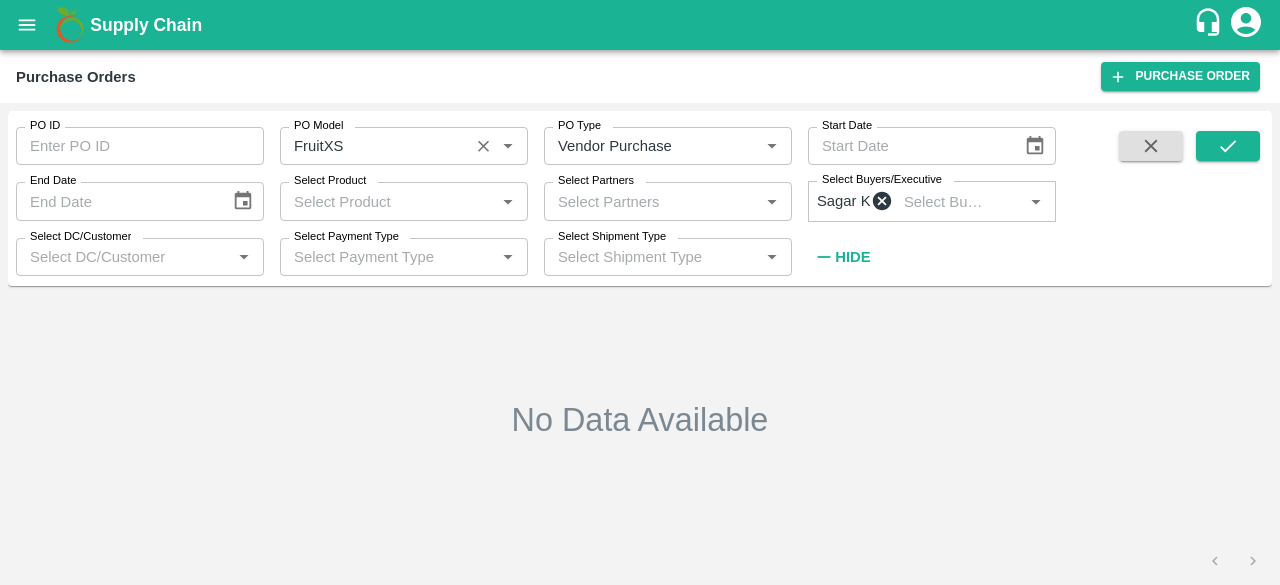click 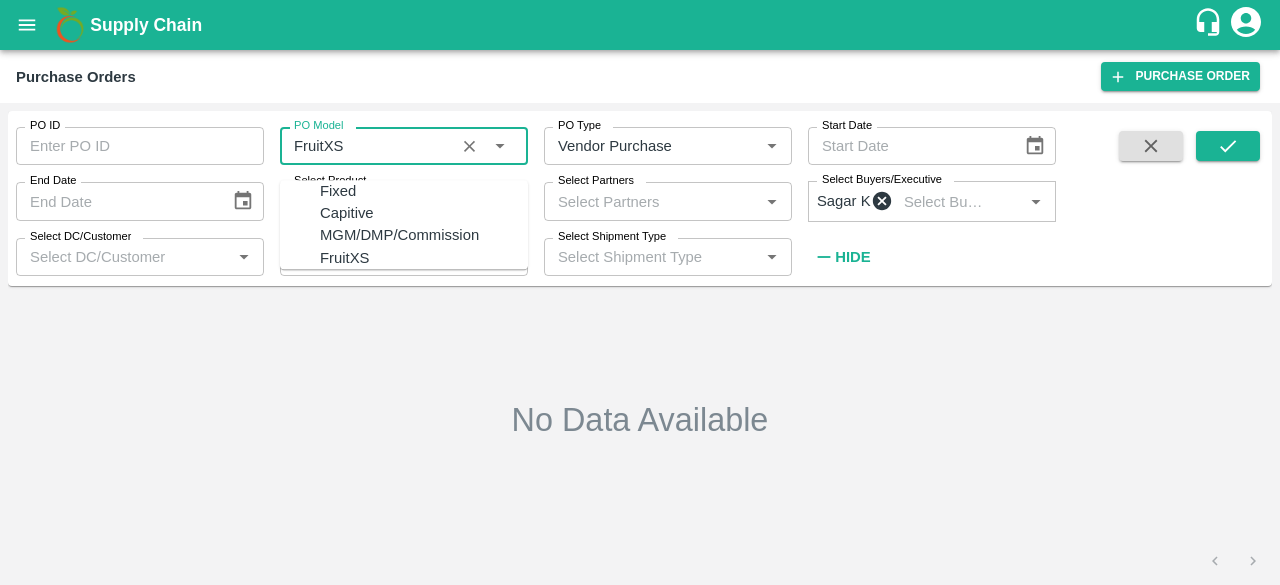 click on "MGM/DMP/Commission" at bounding box center (399, 236) 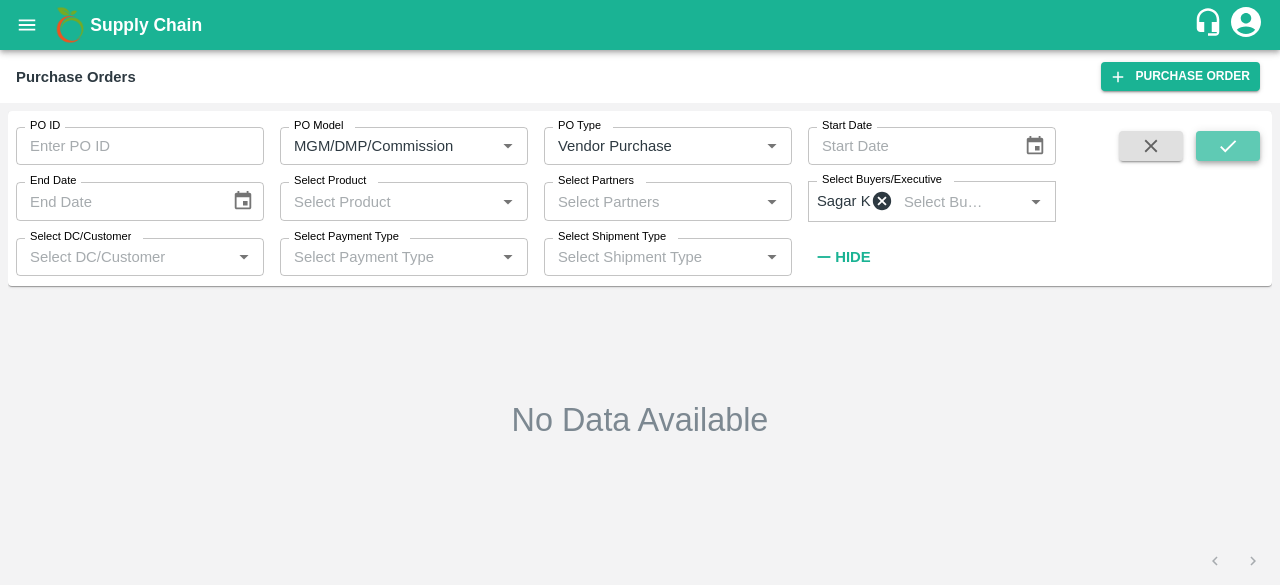 click 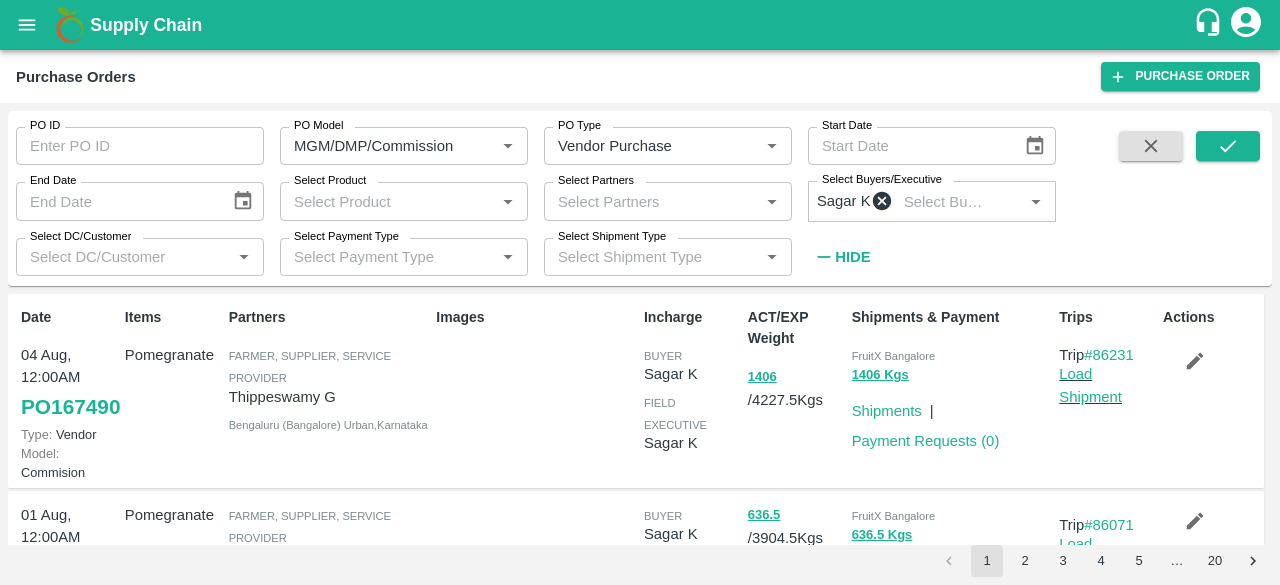 click on "PO  167490" at bounding box center (70, 407) 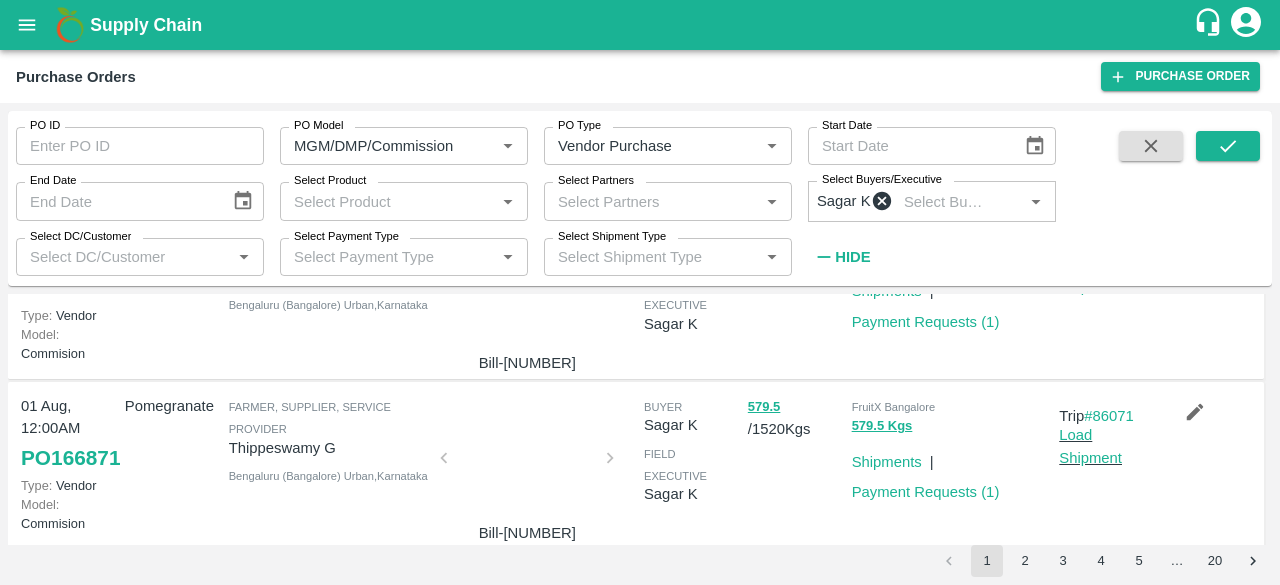scroll, scrollTop: 400, scrollLeft: 0, axis: vertical 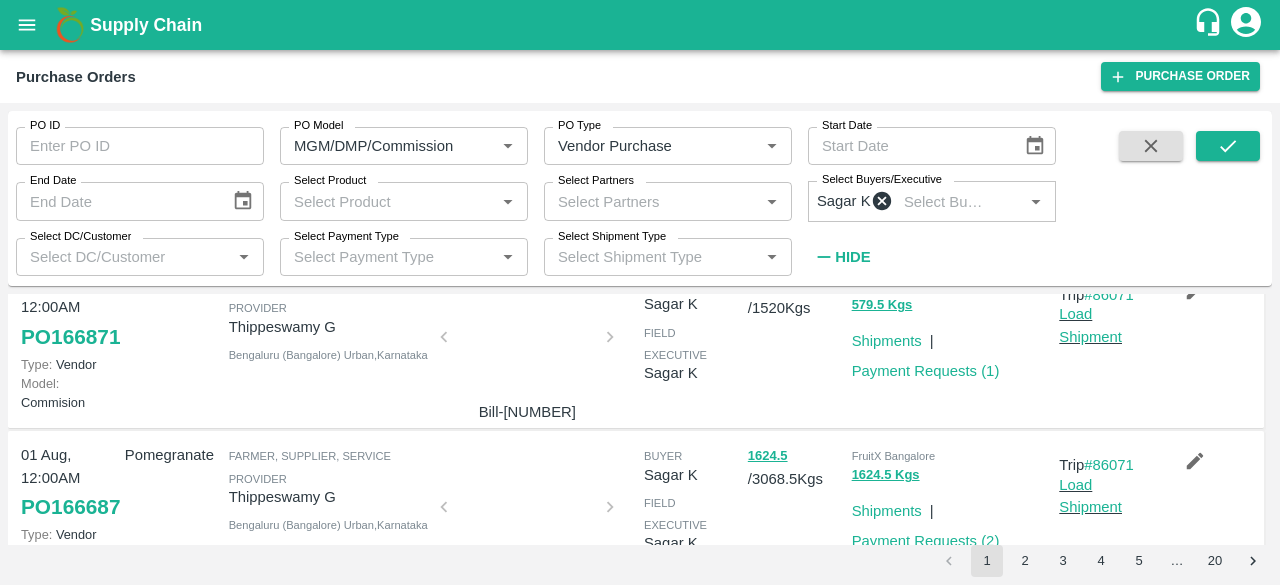 click at bounding box center (527, 343) 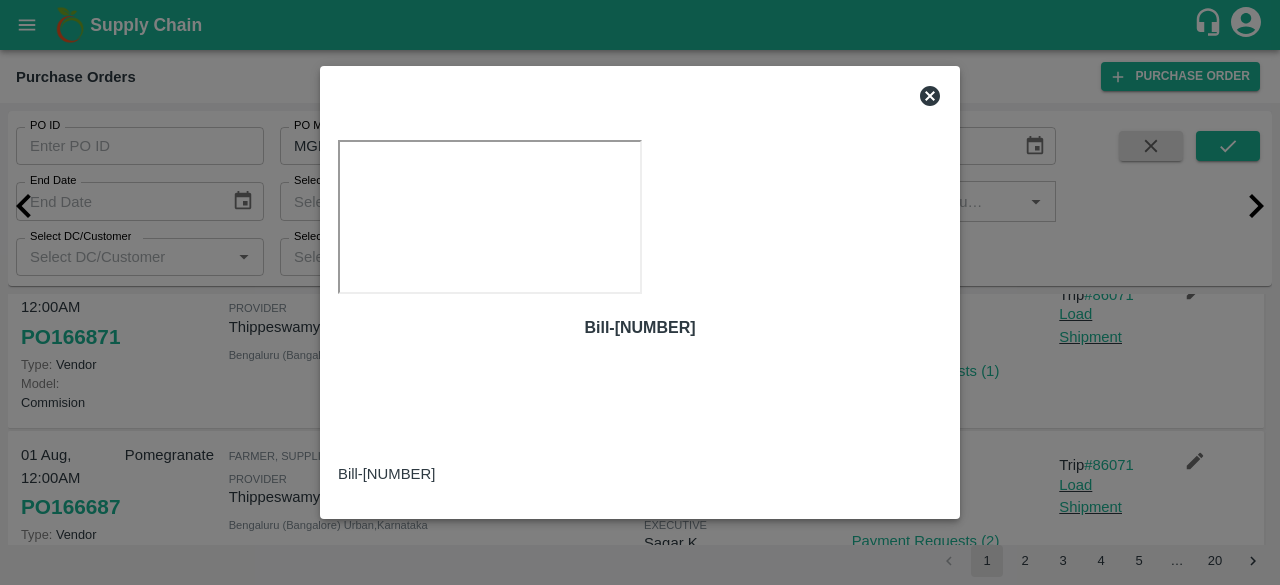 click 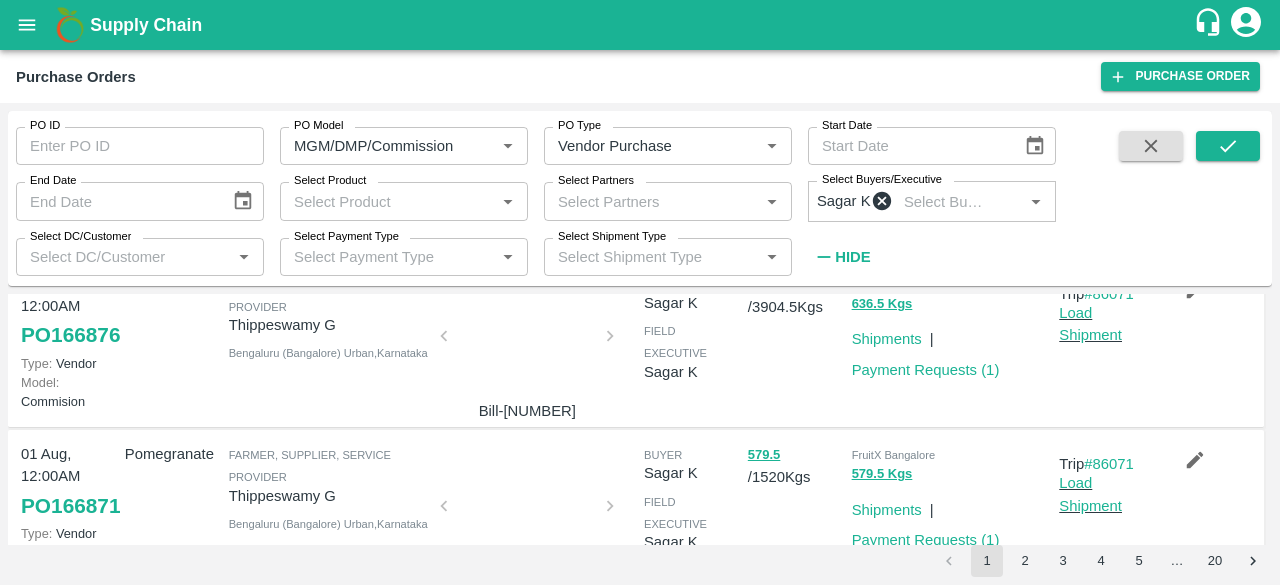 scroll, scrollTop: 200, scrollLeft: 0, axis: vertical 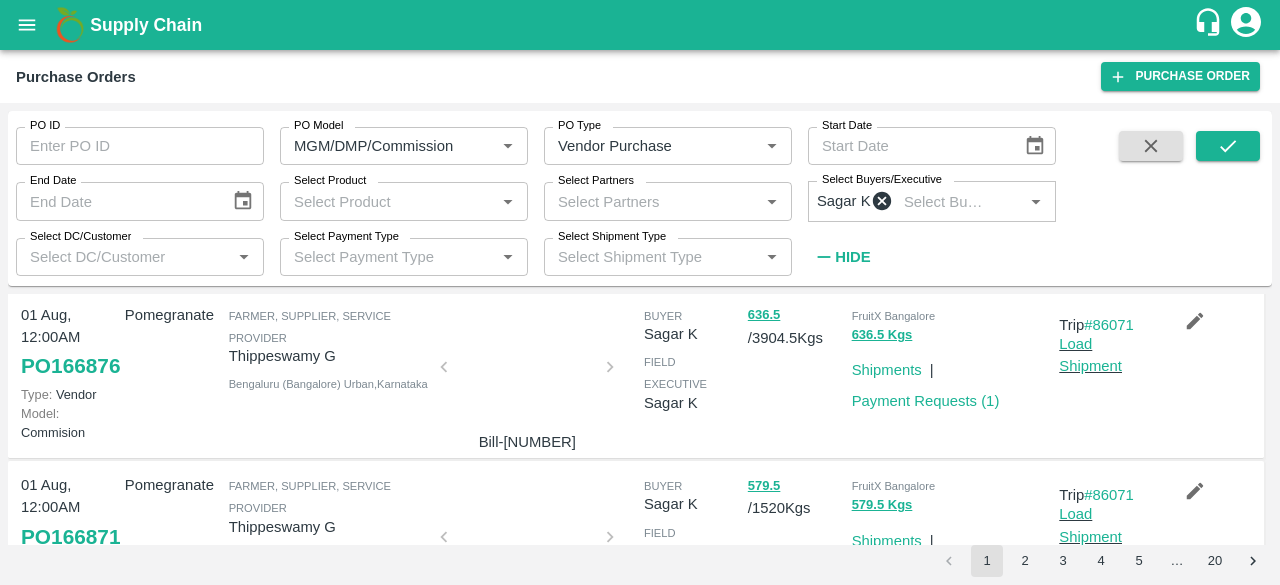 click at bounding box center (527, 373) 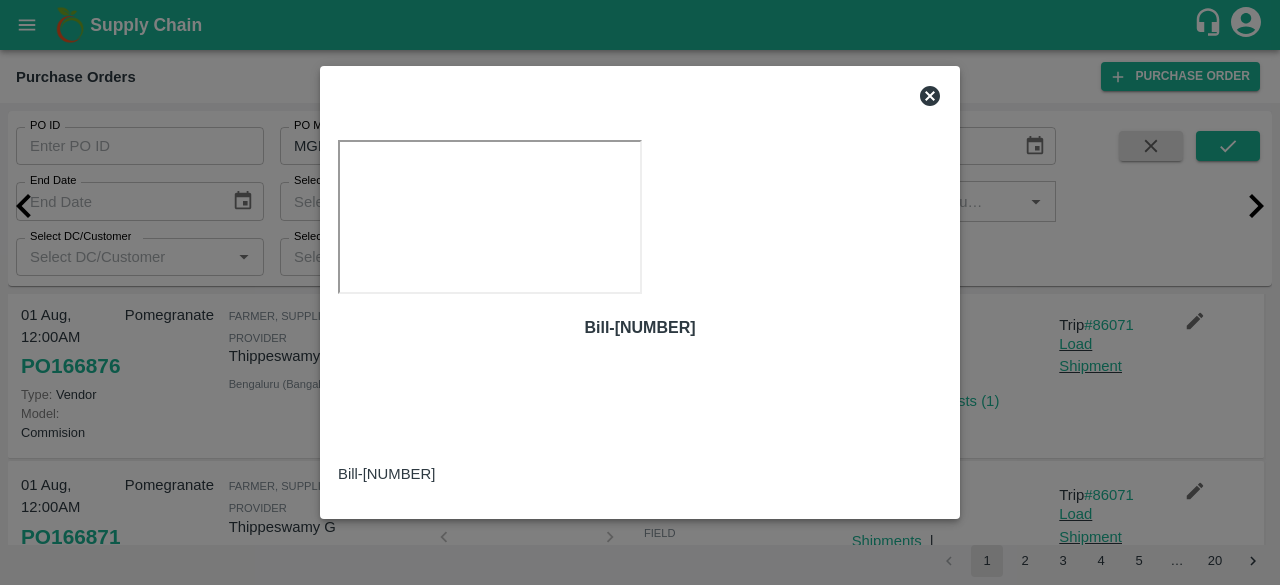 click 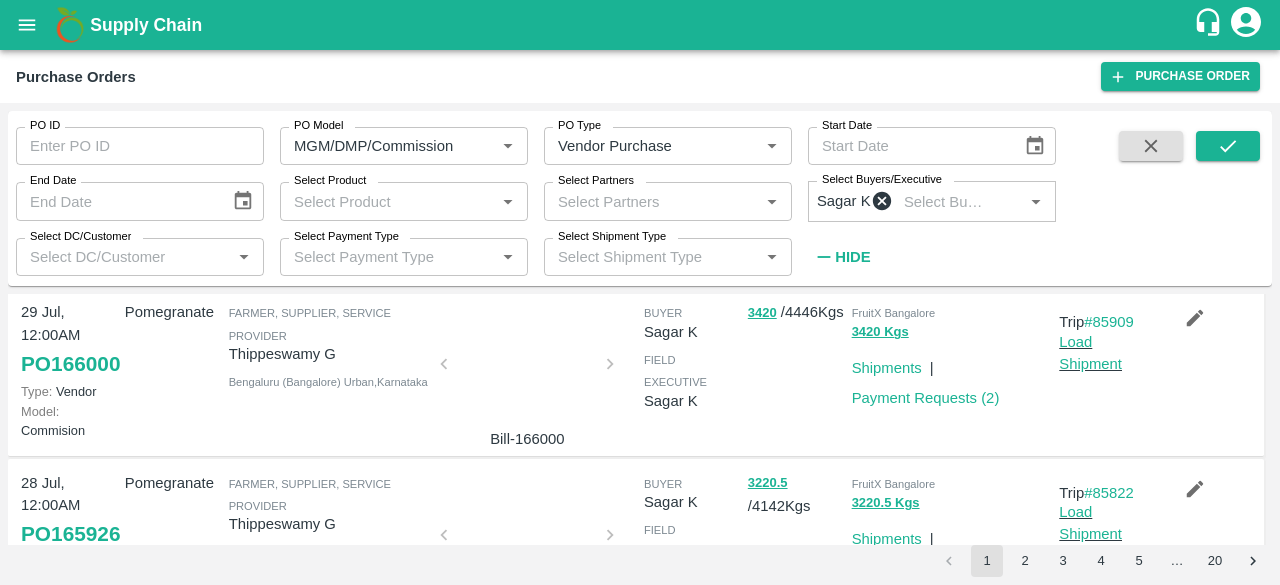scroll, scrollTop: 1100, scrollLeft: 0, axis: vertical 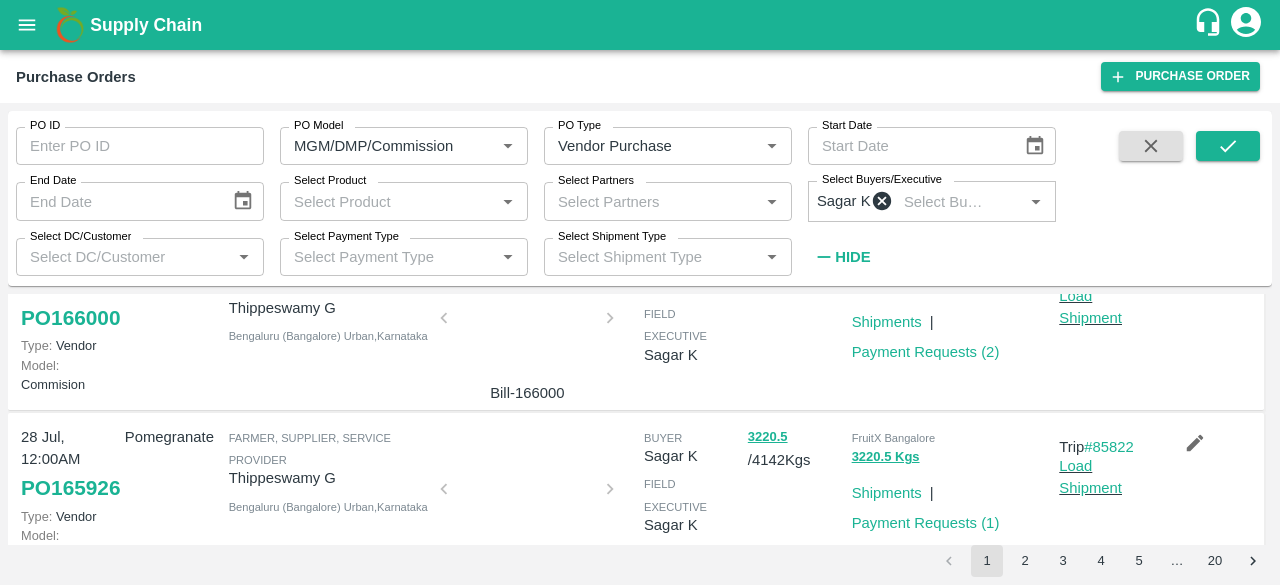 click on "PO  166000" at bounding box center [70, 318] 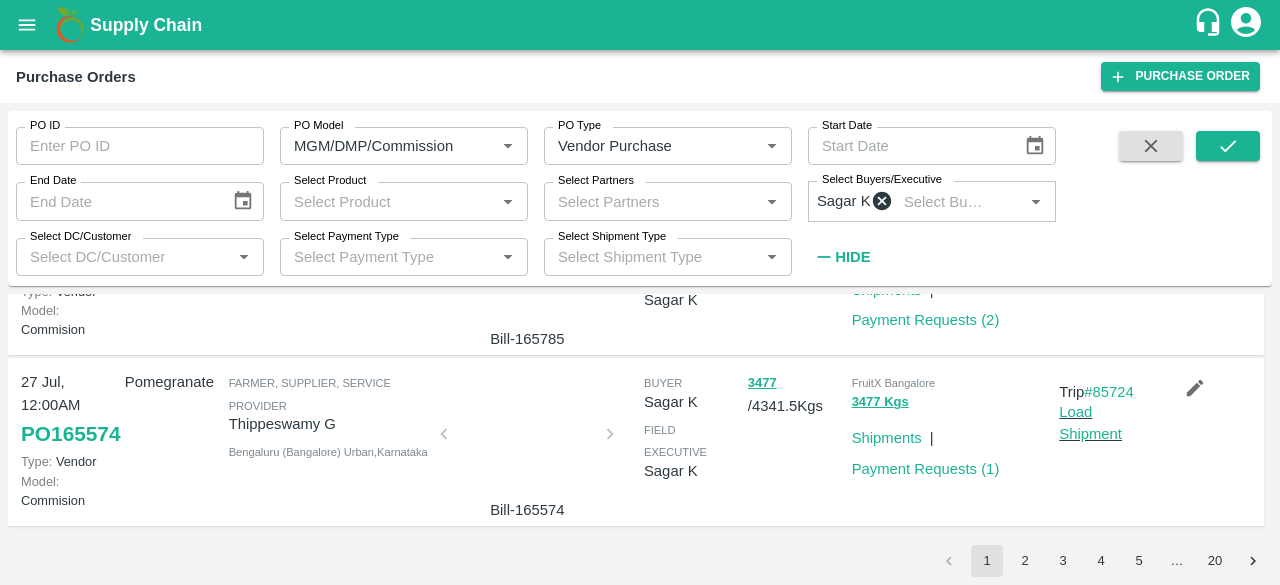 scroll, scrollTop: 1700, scrollLeft: 0, axis: vertical 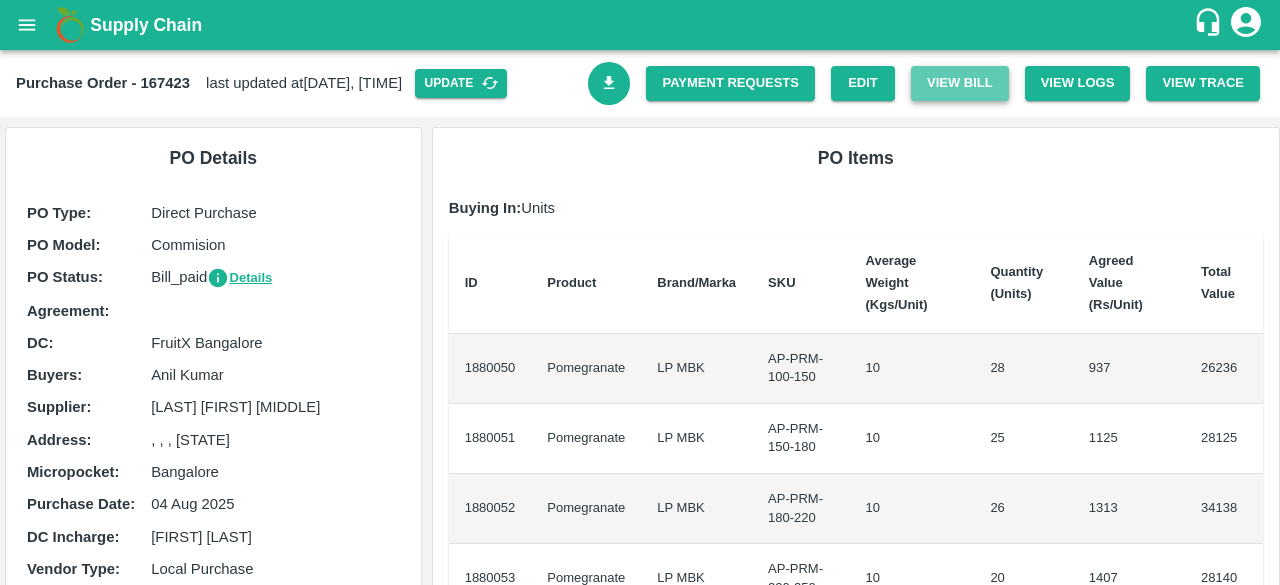 click on "View Bill" at bounding box center (960, 83) 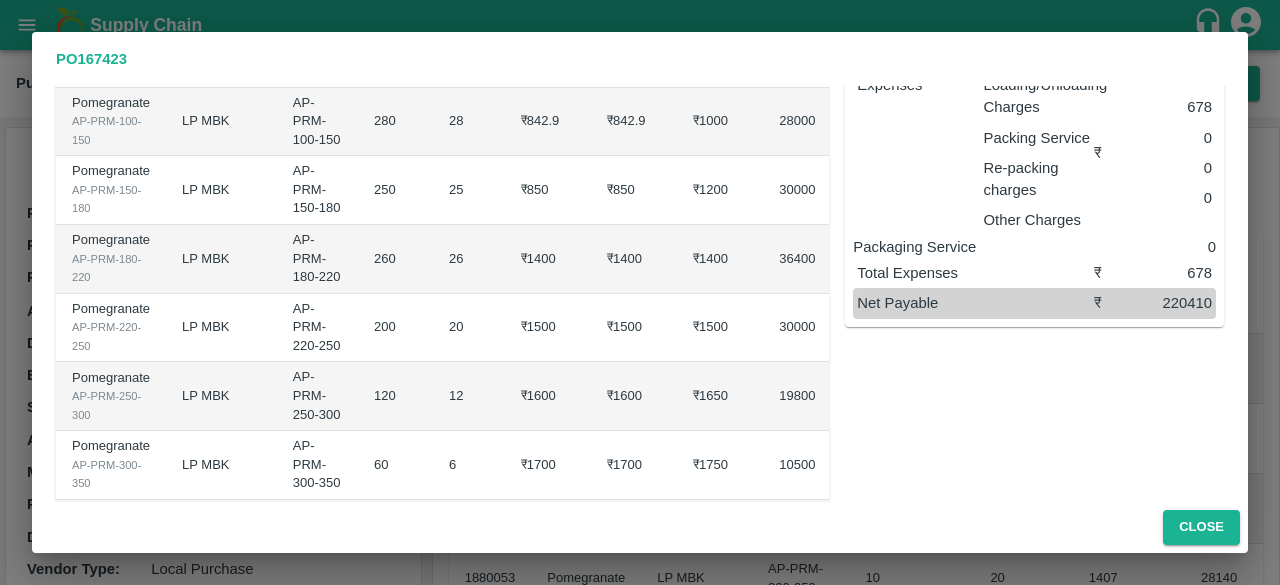 scroll, scrollTop: 0, scrollLeft: 0, axis: both 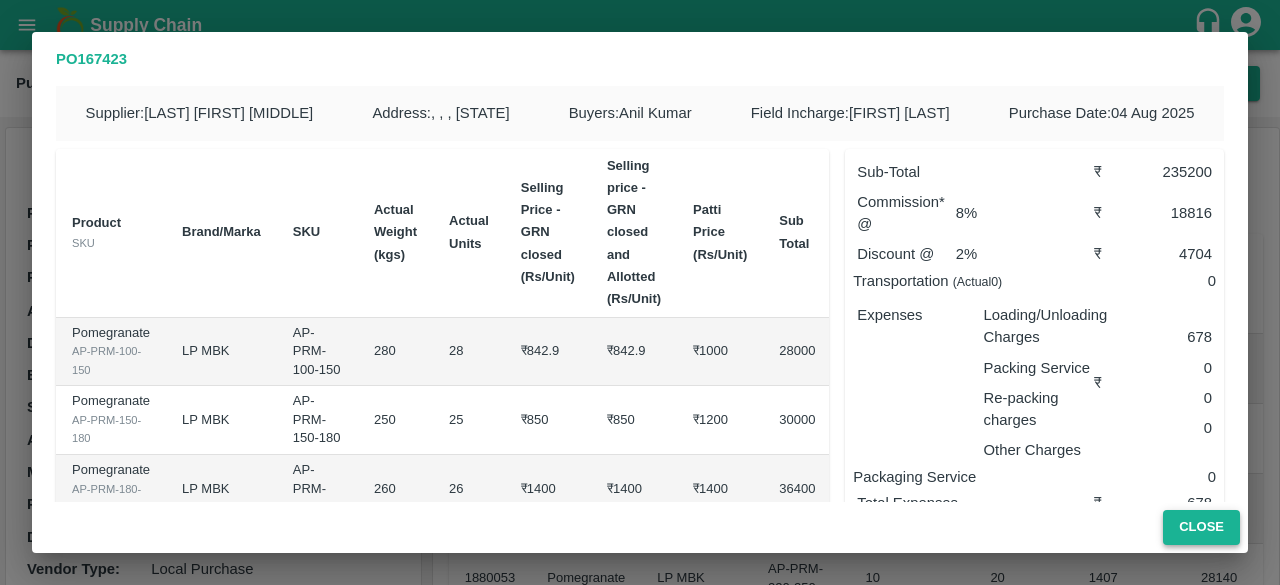 click on "Close" at bounding box center [1201, 527] 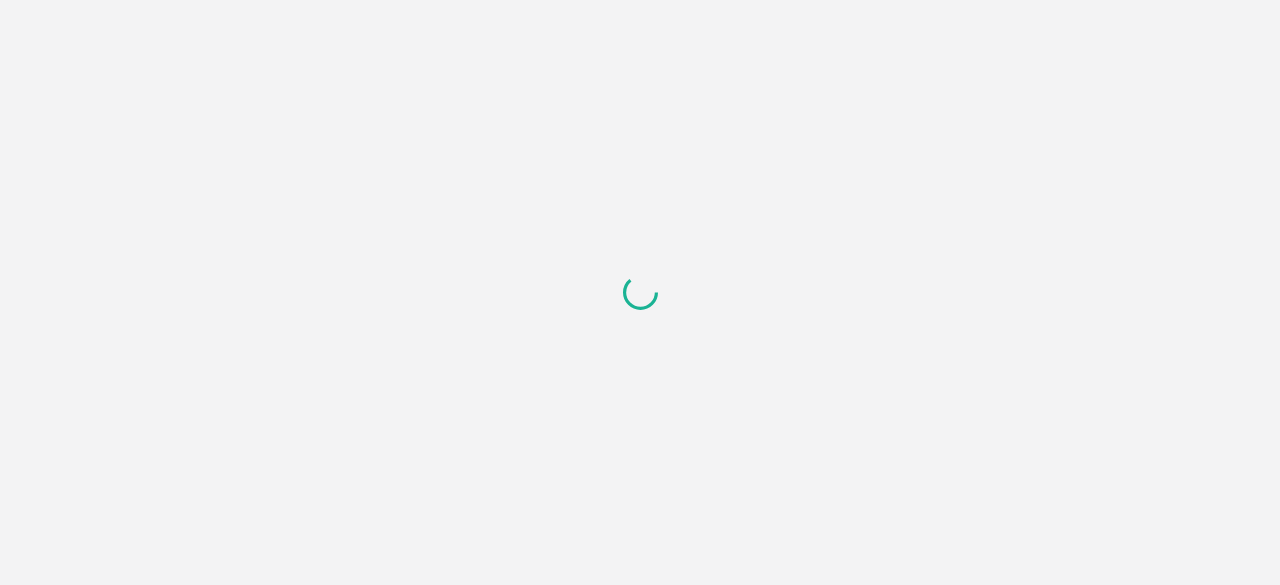 scroll, scrollTop: 0, scrollLeft: 0, axis: both 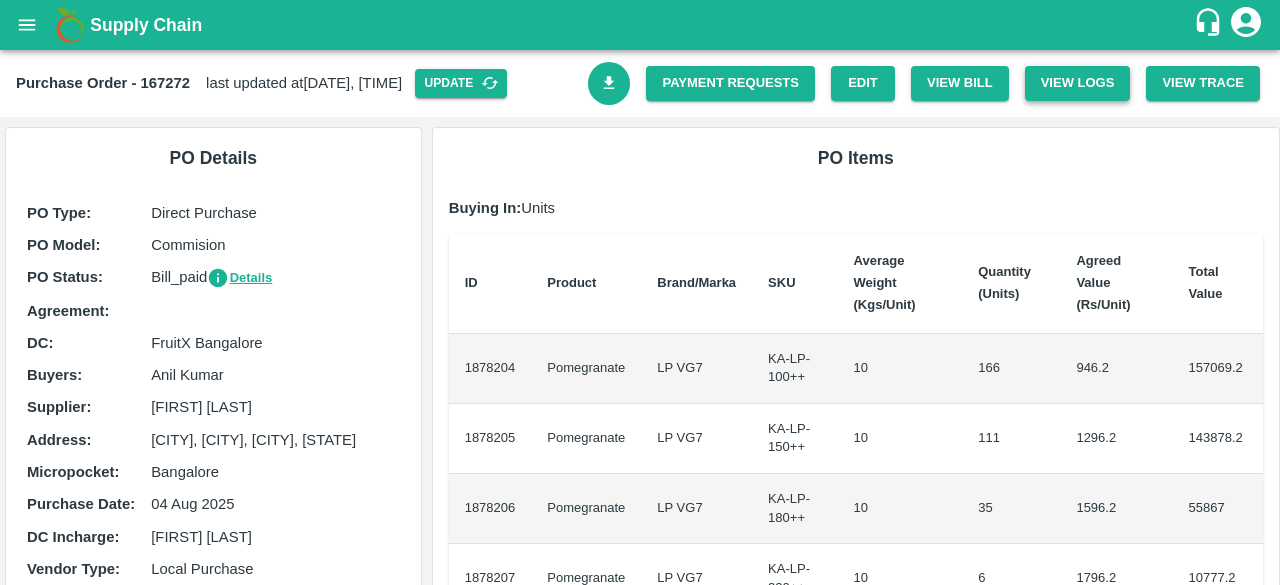click on "View Logs" at bounding box center (1078, 83) 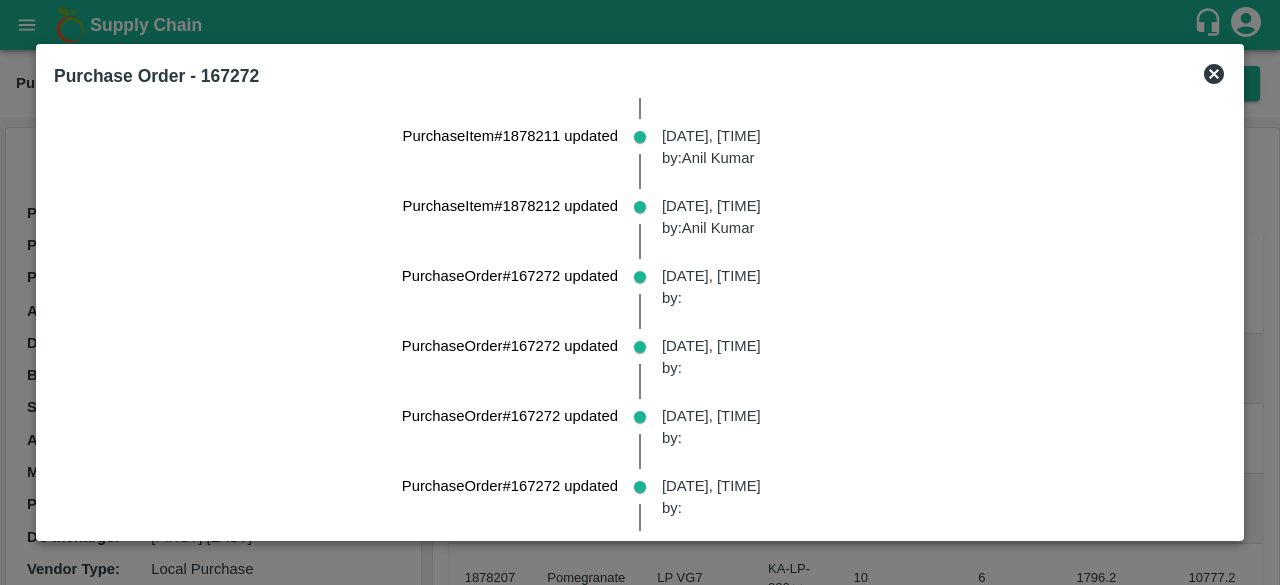 scroll, scrollTop: 2687, scrollLeft: 0, axis: vertical 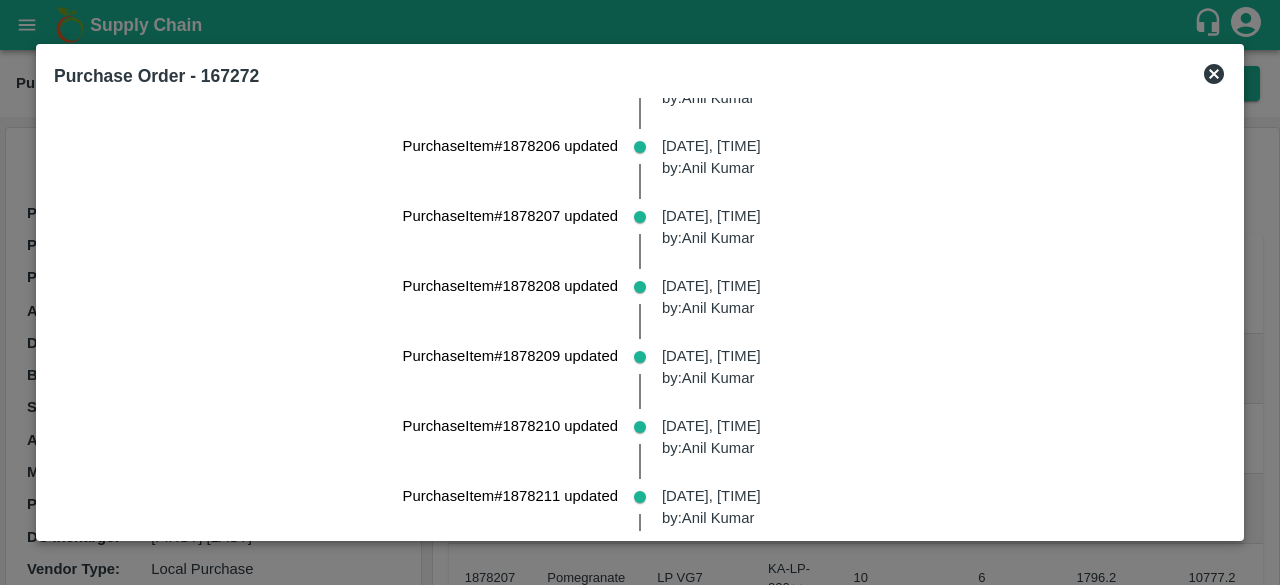 click 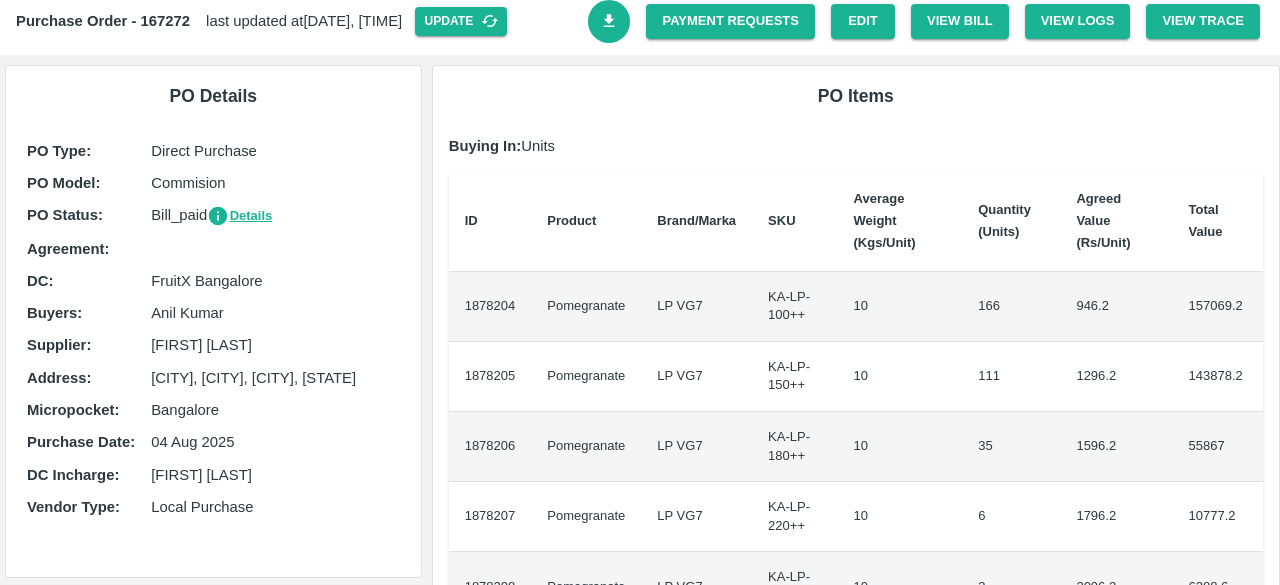 scroll, scrollTop: 0, scrollLeft: 0, axis: both 